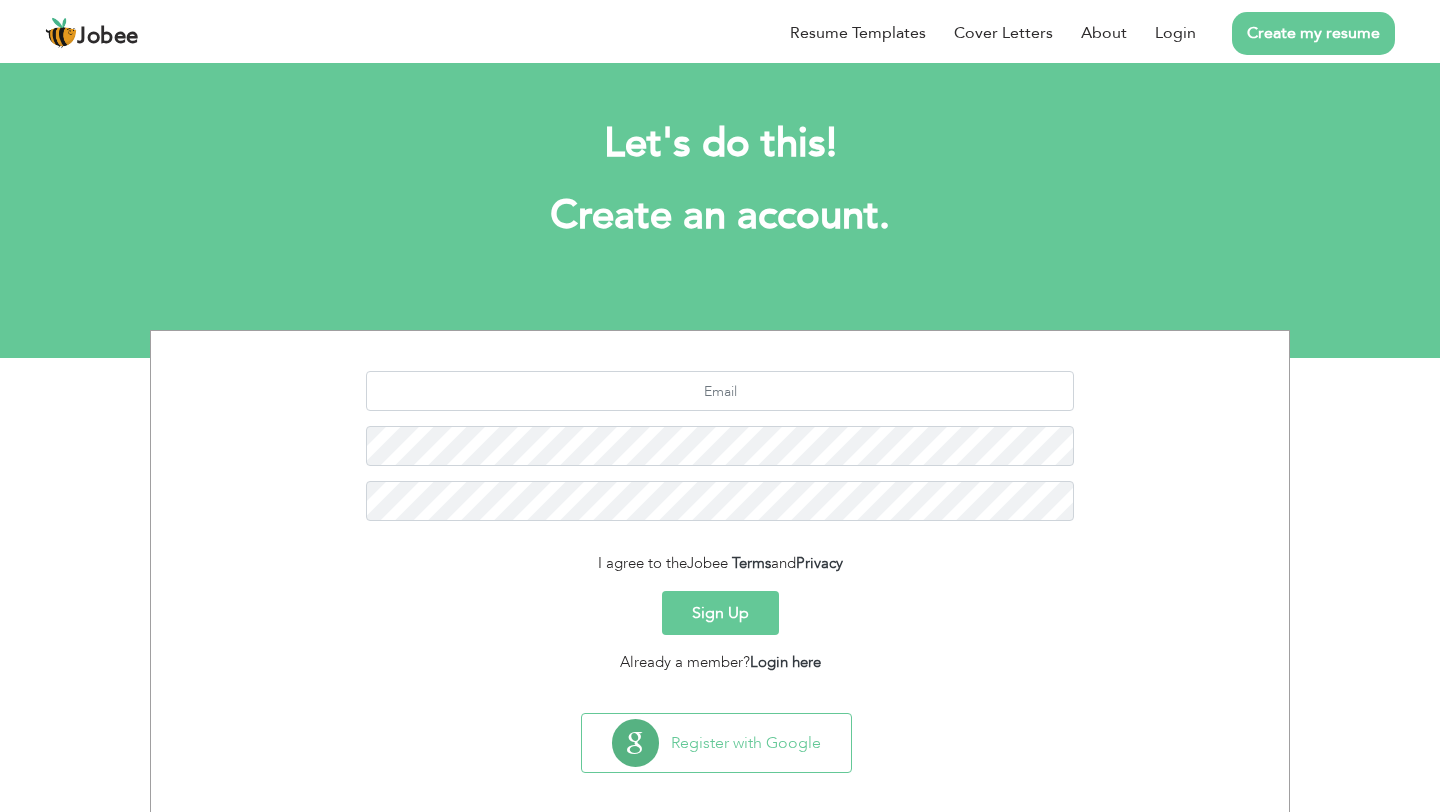 scroll, scrollTop: 0, scrollLeft: 0, axis: both 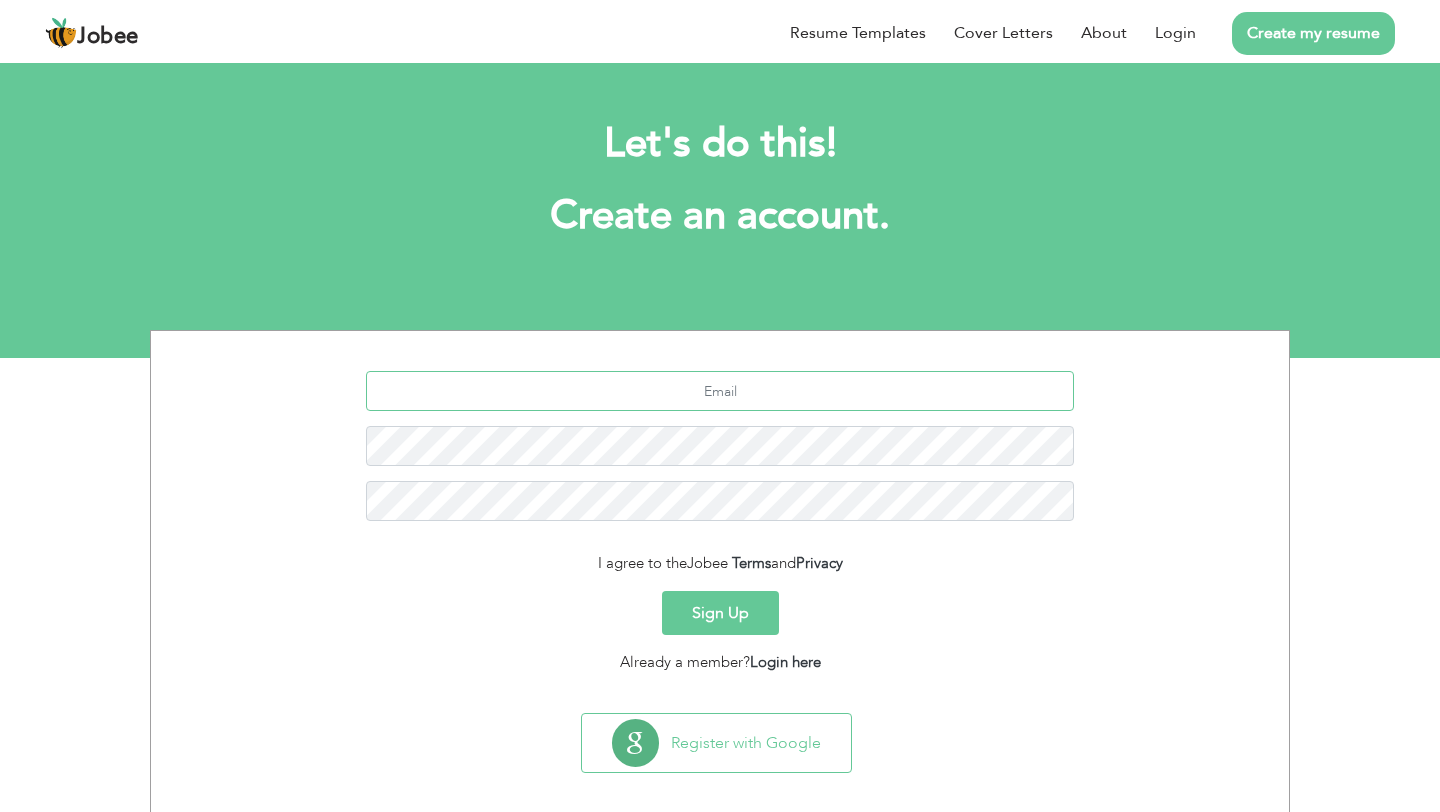click at bounding box center (720, 391) 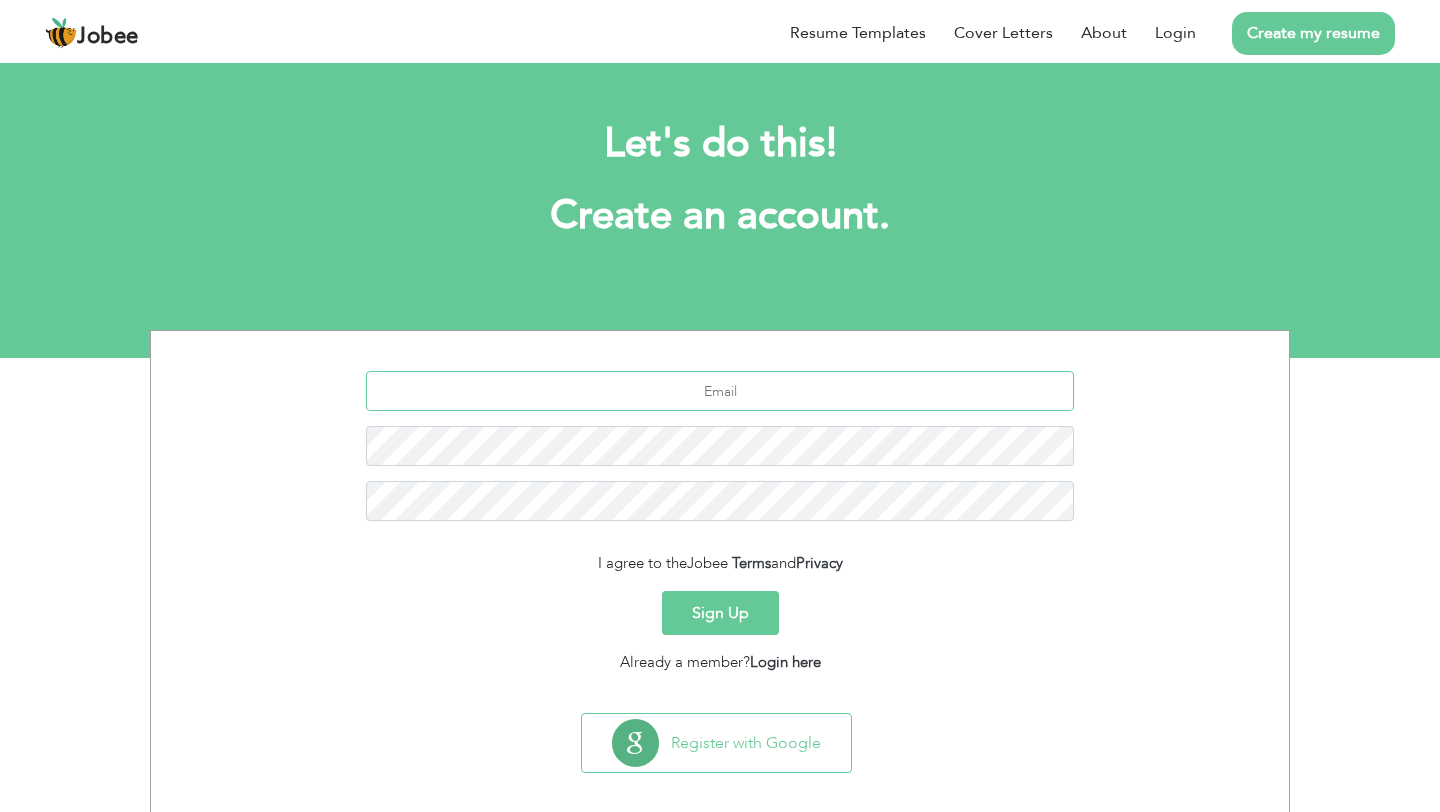 scroll, scrollTop: 18, scrollLeft: 0, axis: vertical 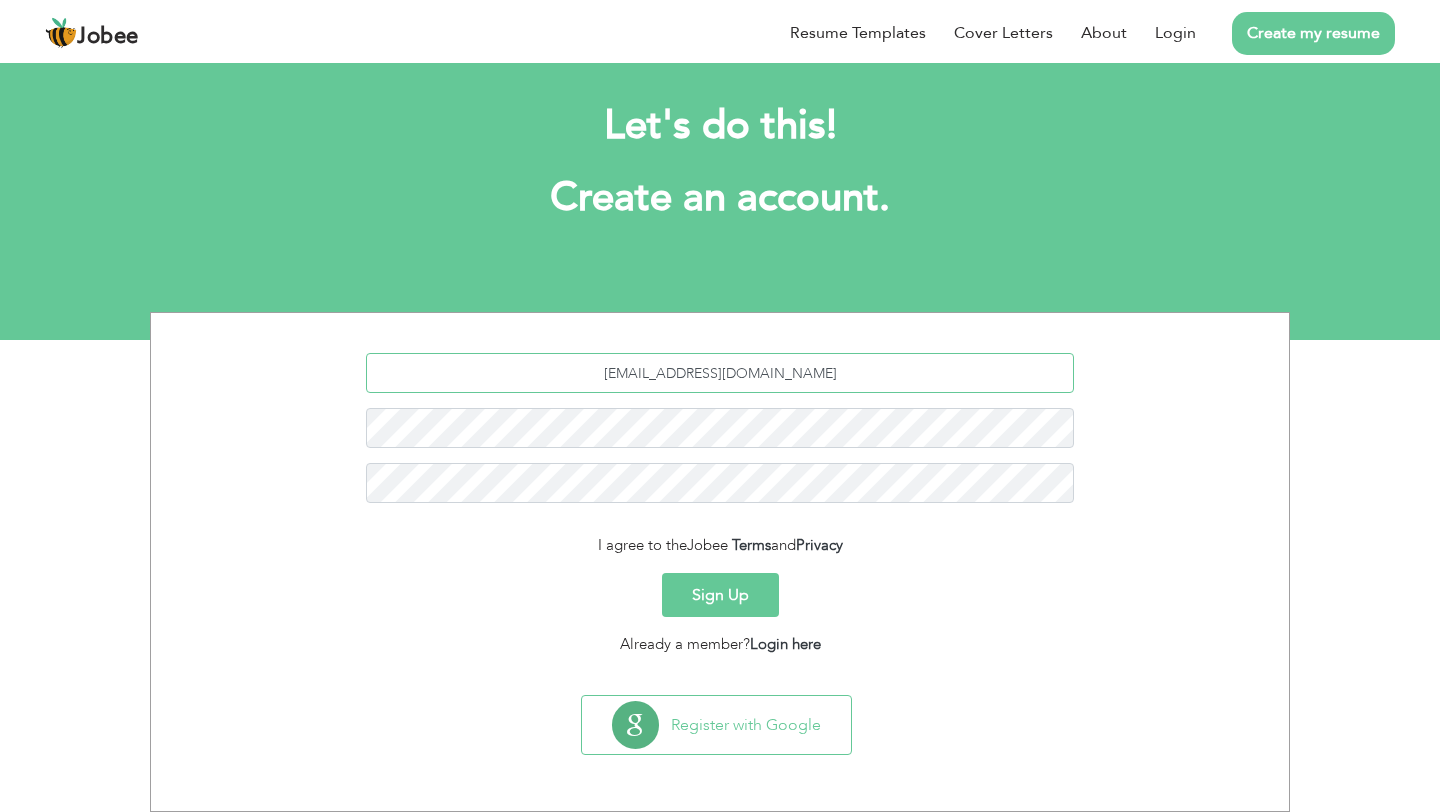 type on "[EMAIL_ADDRESS][DOMAIN_NAME]" 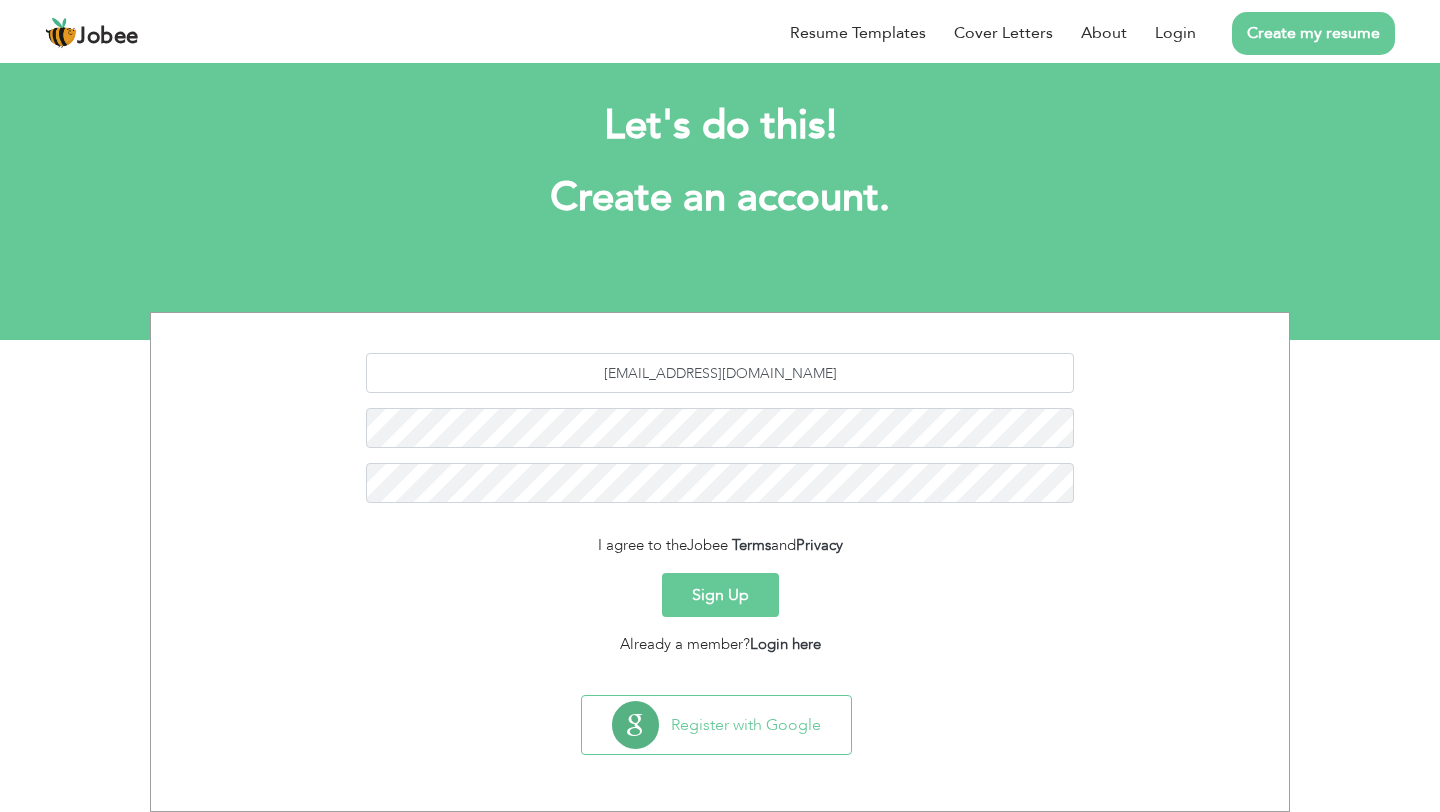 click on "Sign Up" at bounding box center [720, 595] 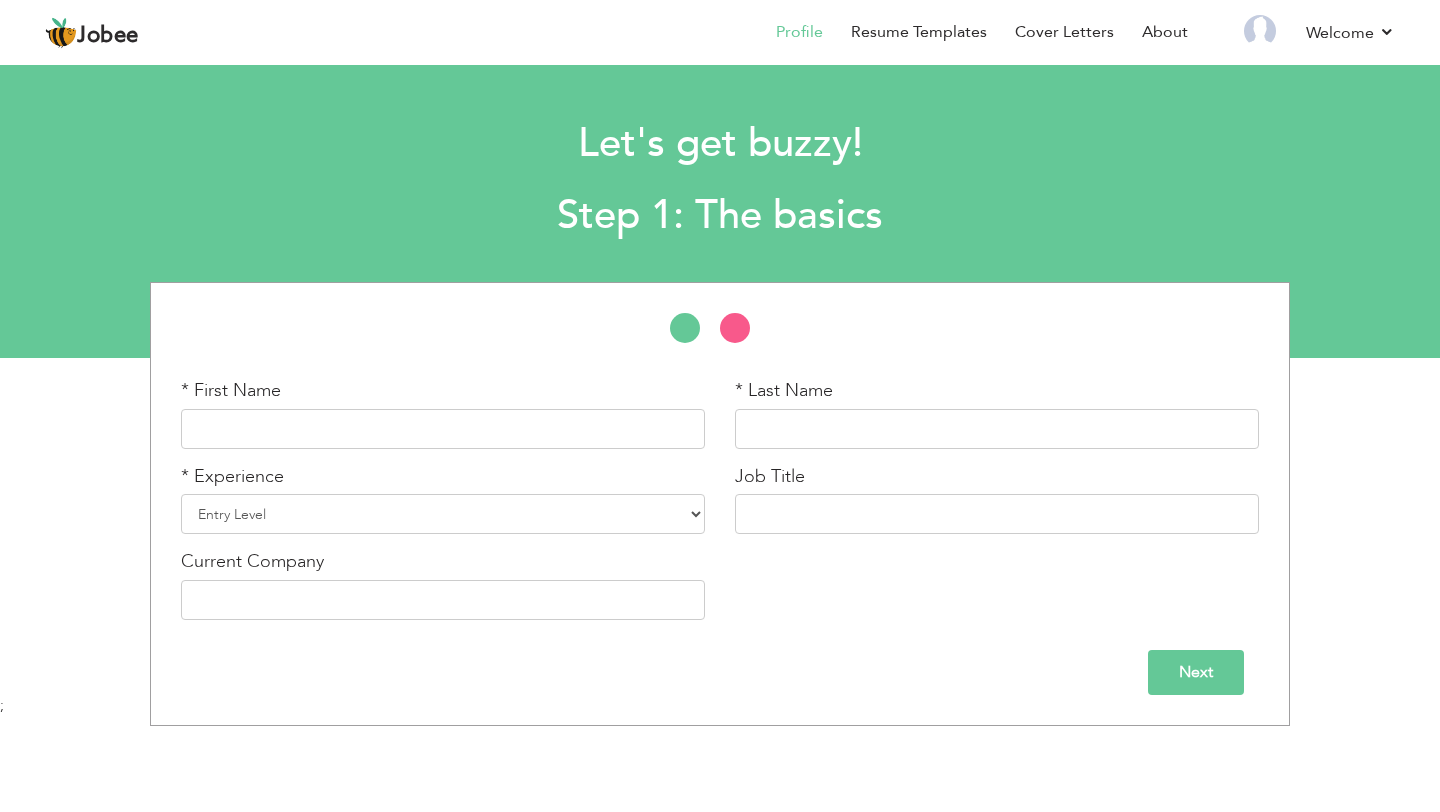 scroll, scrollTop: 0, scrollLeft: 0, axis: both 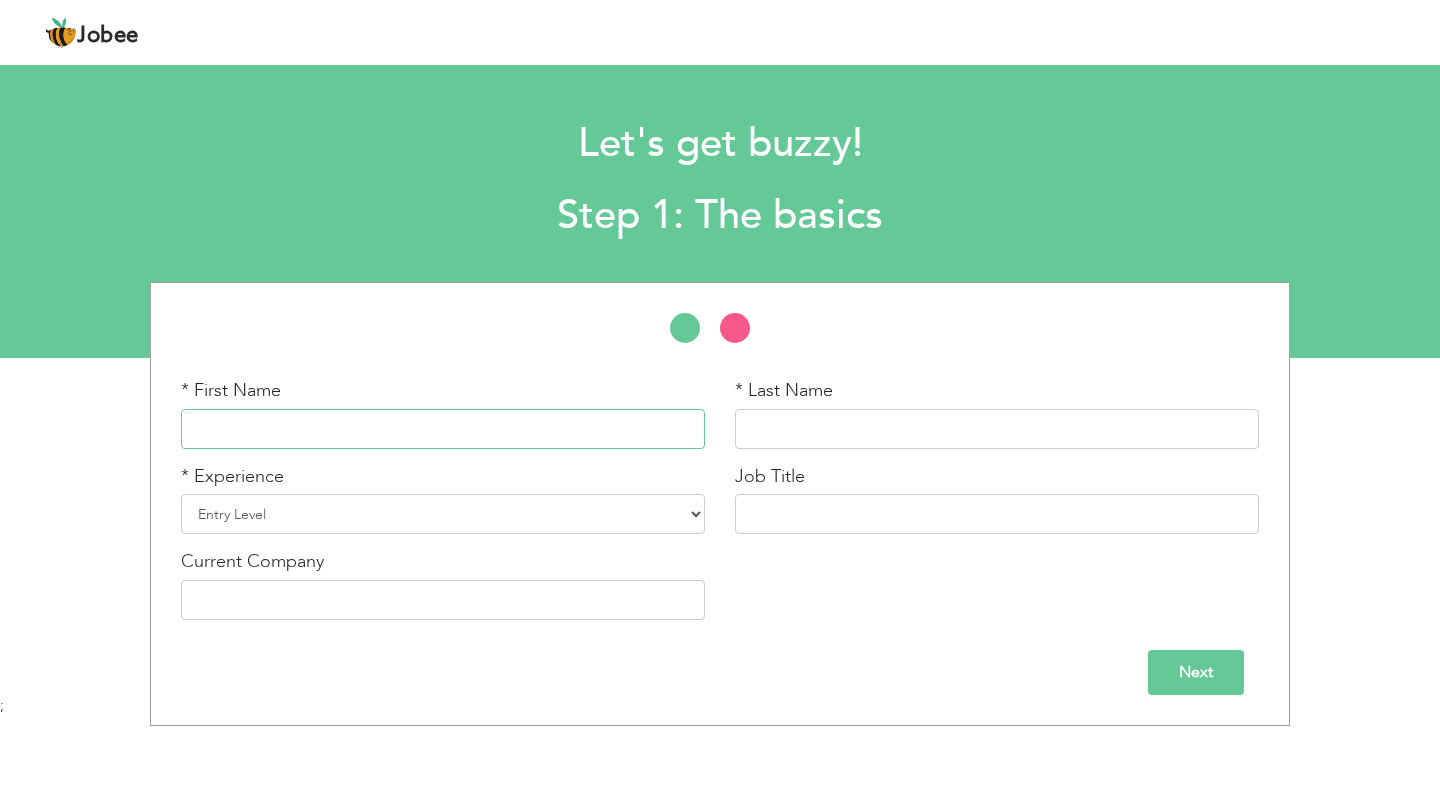 click at bounding box center [443, 429] 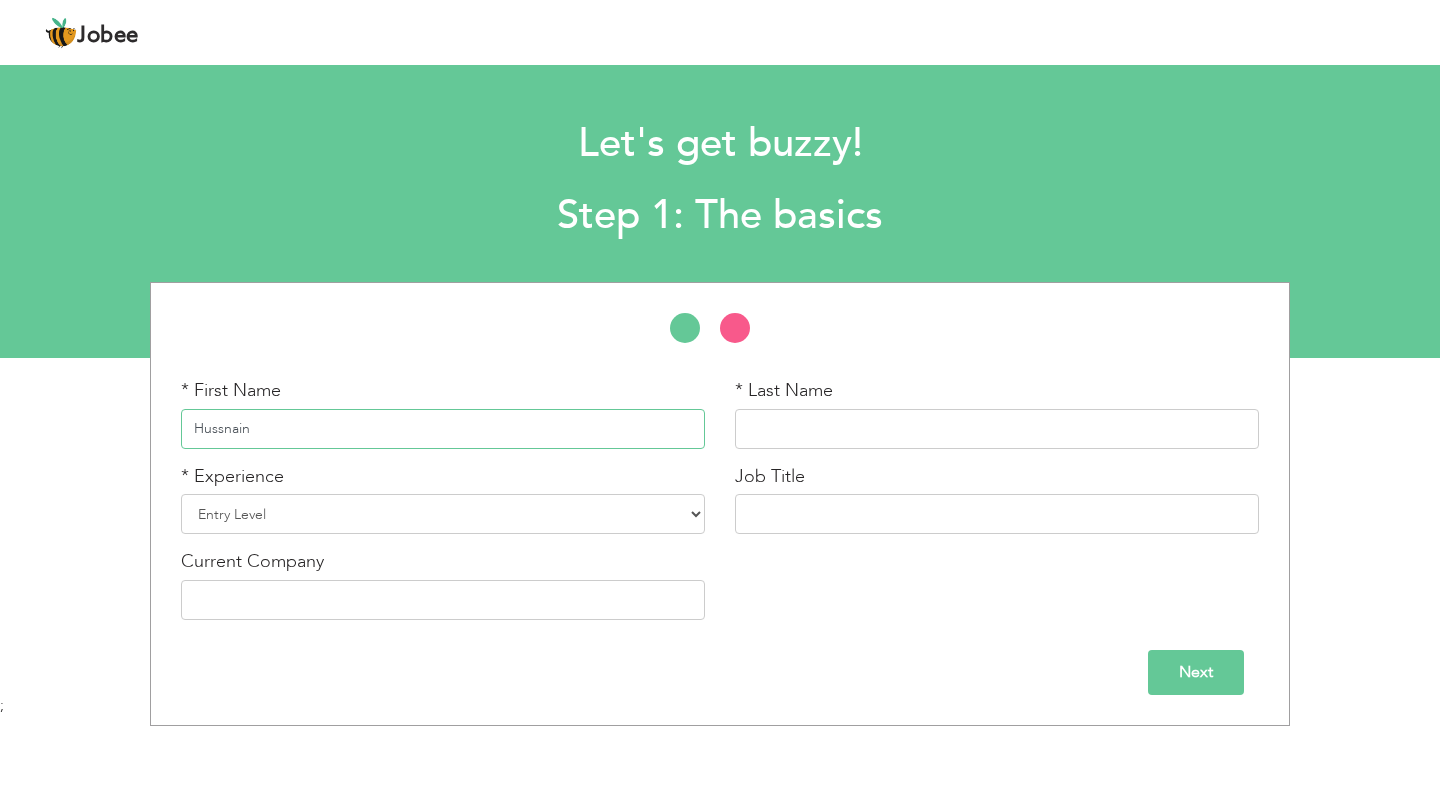 type on "Hussnain" 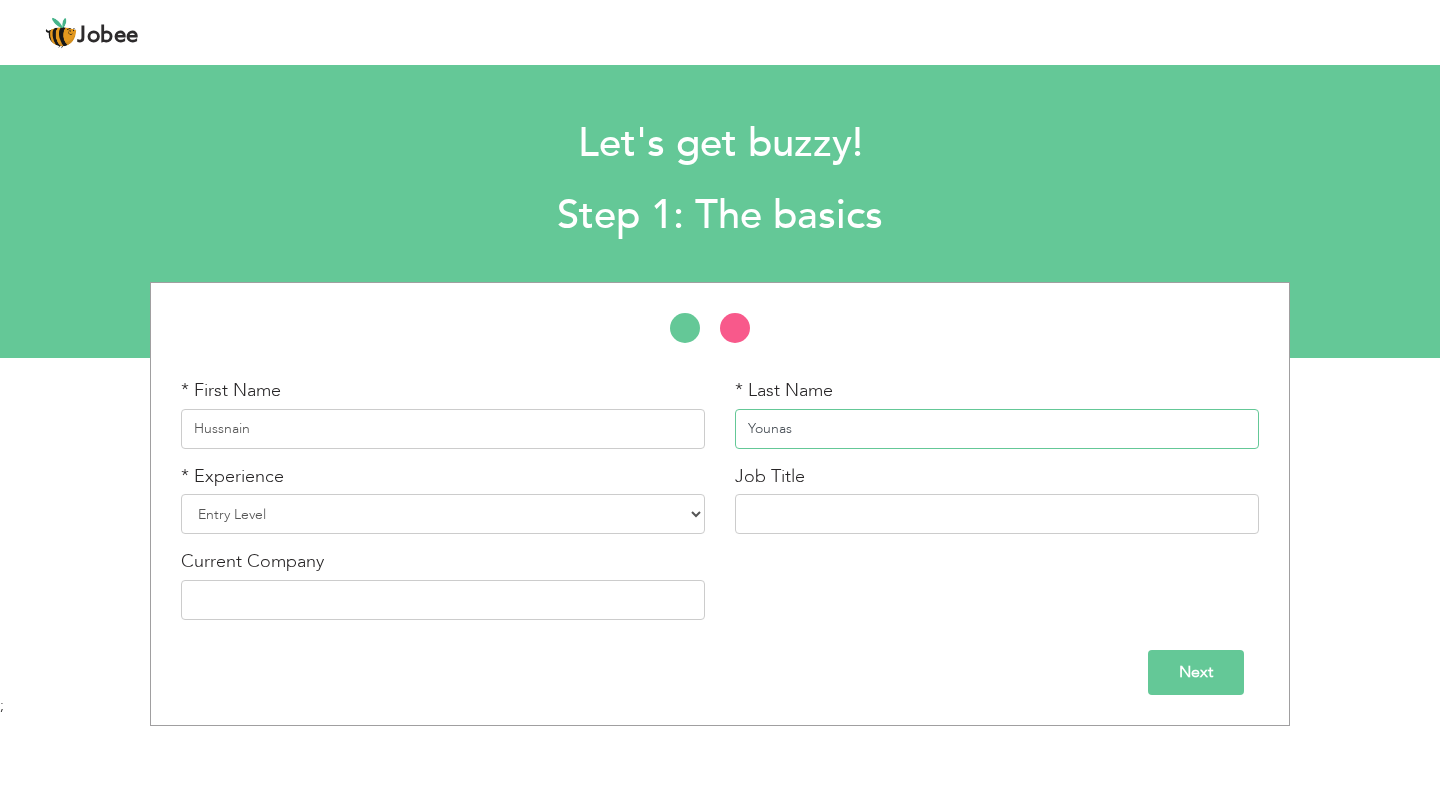 type on "Younas" 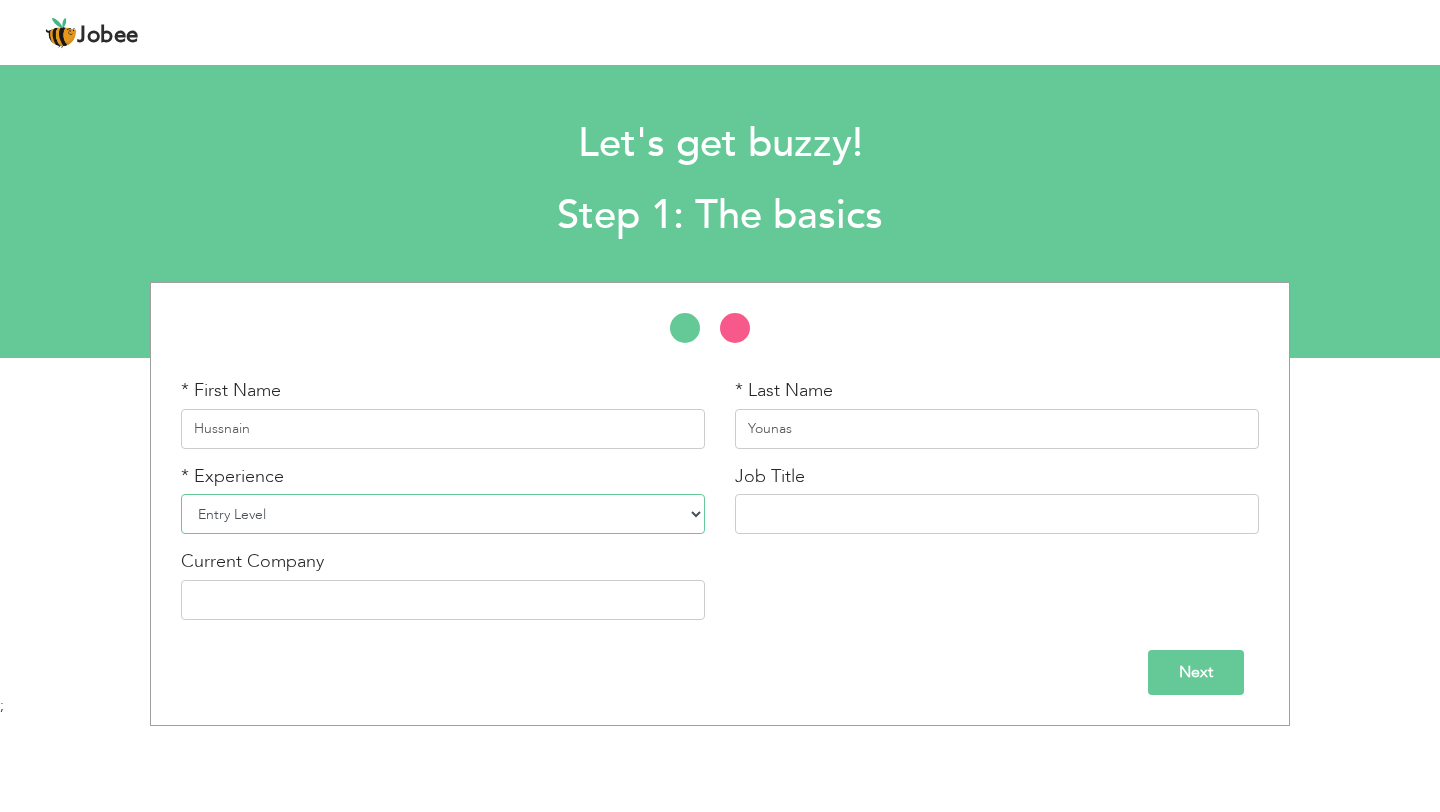 click on "Entry Level
Less than 1 Year
1 Year
2 Years
3 Years
4 Years
5 Years
6 Years
7 Years
8 Years
9 Years
10 Years
11 Years
12 Years
13 Years
14 Years
15 Years
16 Years
17 Years
18 Years
19 Years
20 Years
21 Years
22 Years
23 Years
24 Years
25 Years
26 Years
27 Years
28 Years
29 Years
30 Years
31 Years
32 Years
33 Years
34 Years
35 Years
More than 35 Years" at bounding box center [443, 514] 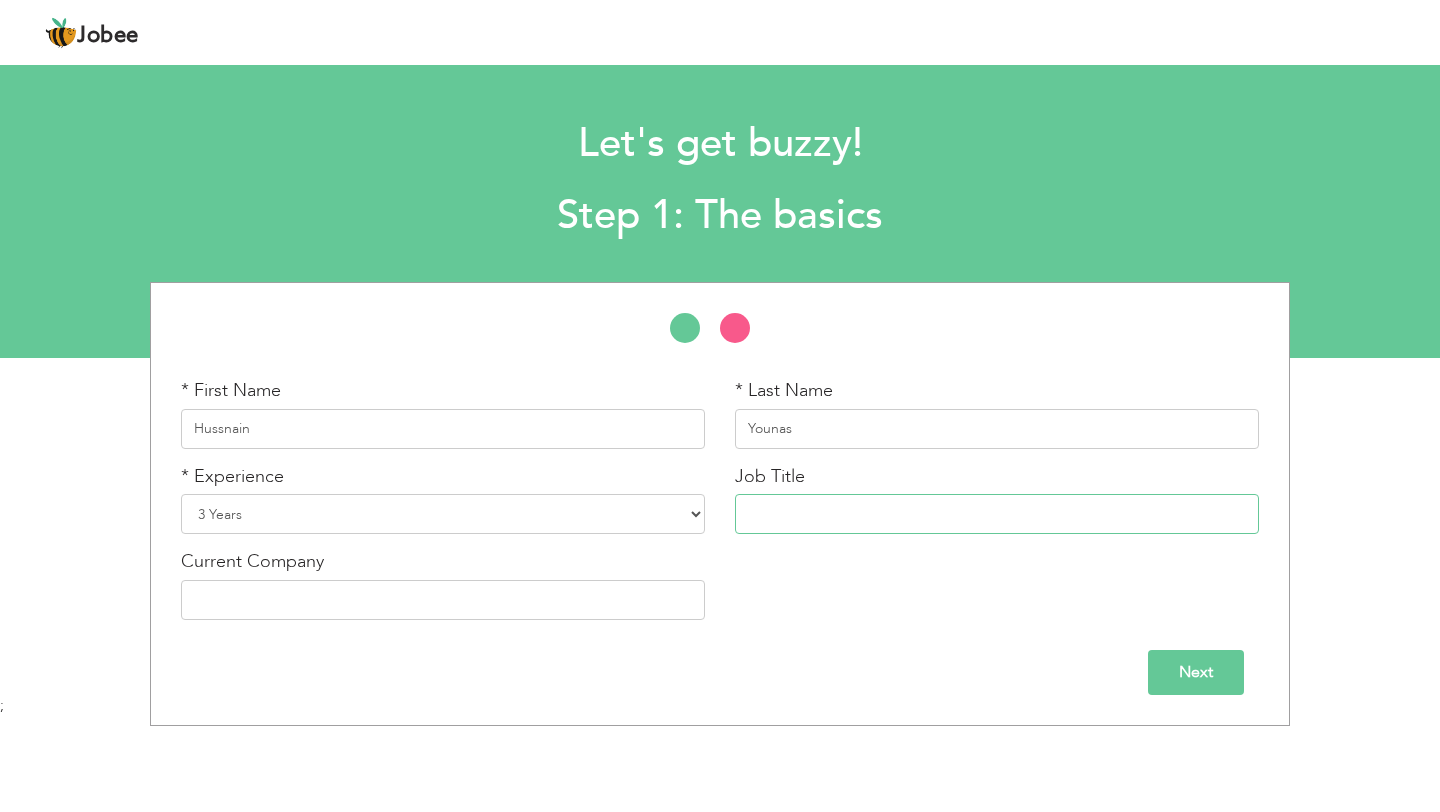 click at bounding box center [997, 514] 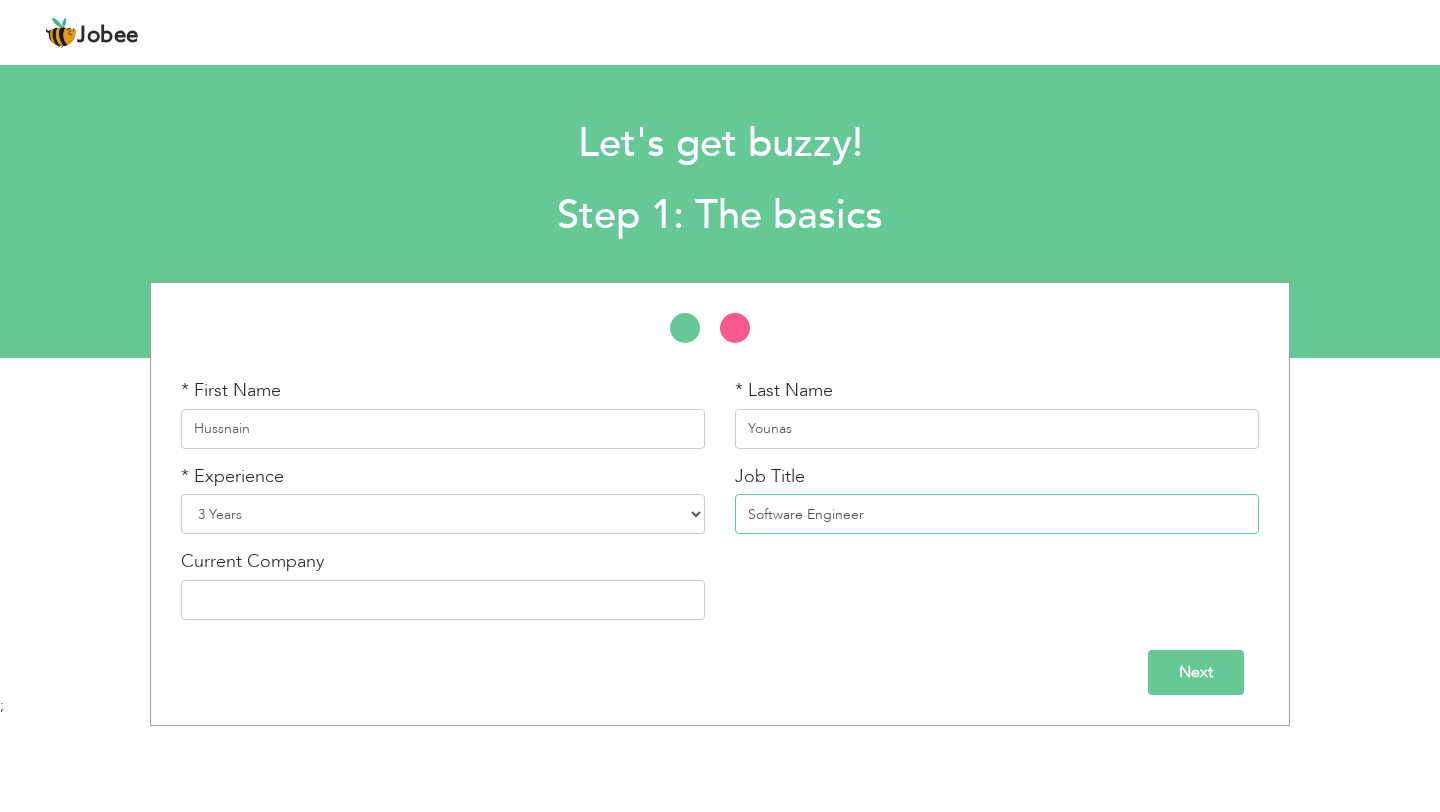 type on "Software Engineer" 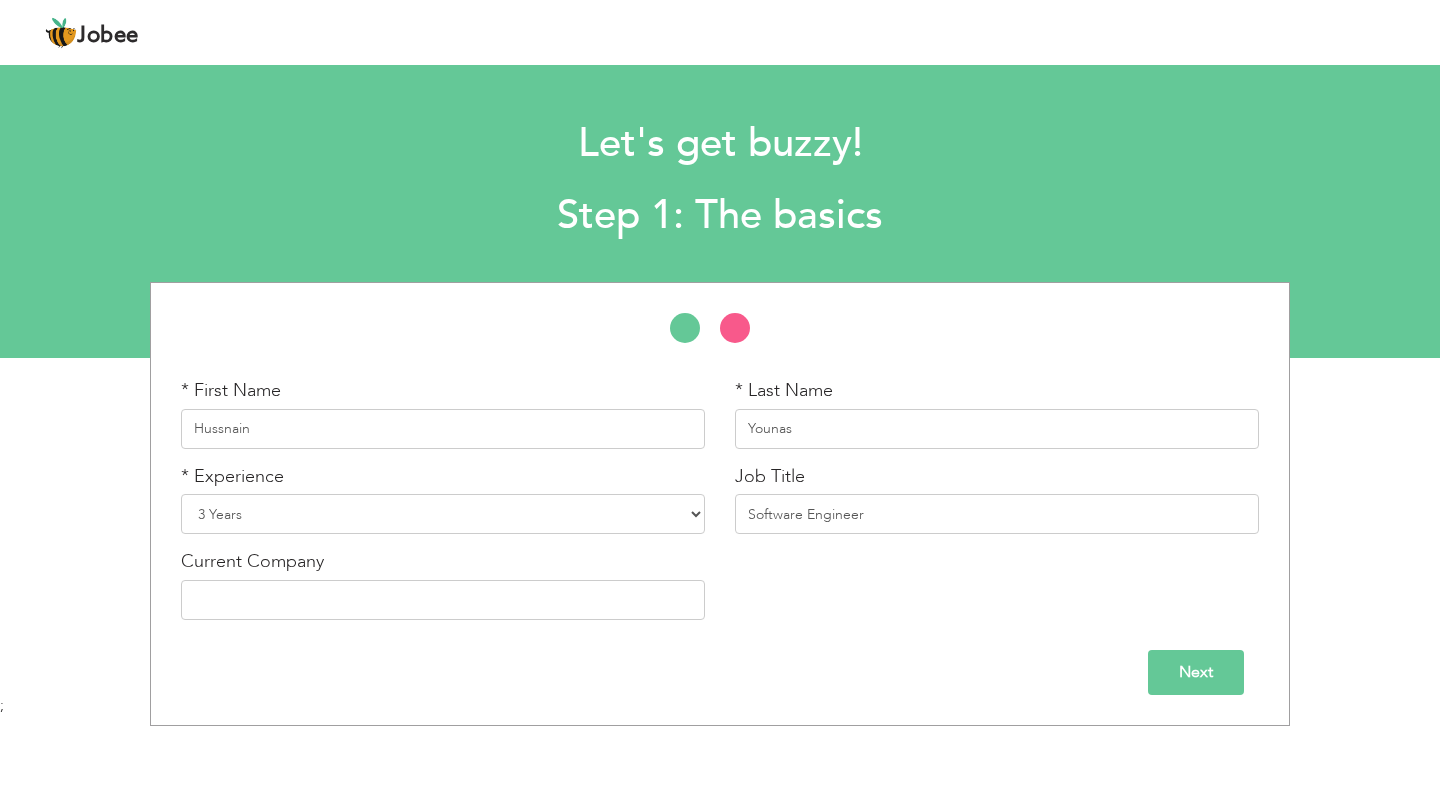 click on "Next" at bounding box center (1196, 672) 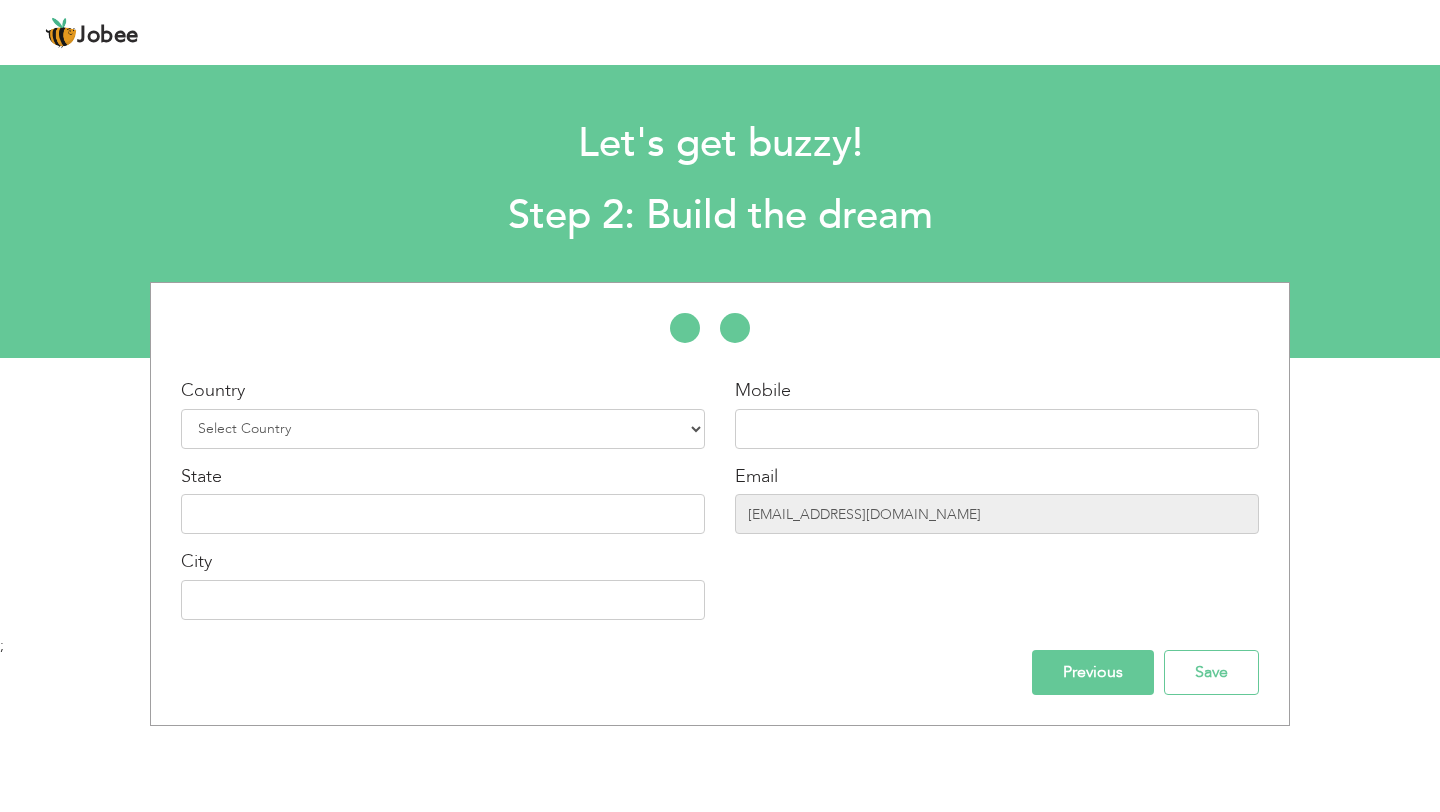 click on "Country
Select Country
Afghanistan
Albania
Algeria
American Samoa
Andorra
Angola
Anguilla
Antarctica
Antigua and Barbuda
Argentina
Armenia
Aruba
Australia
Austria
Azerbaijan
Bahamas
Bahrain
Bangladesh
Barbados
Belarus
Belgium
Belize
Benin
Bermuda
Bhutan
Bolivia
Bosnia-Herzegovina
Botswana
Bouvet Island
Brazil
British Indian Ocean Territory
Brunei Darussalam
Bulgaria
Burkina Faso
Burundi
Cambodia
Cameroon
Canada
Cape Verde
Cayman Islands
Central African Republic
Chad
Chile
China
Christmas Island
Cocos (Keeling) Islands
Colombia
Comoros
Congo
Congo, Dem. Republic
Cook Islands
Costa Rica
Croatia
Cuba
Cyprus
Czech Rep
Denmark
Djibouti
Dominica
Dominican Republic
Ecuador
Egypt
El Salvador
Equatorial Guinea
Eritrea
Estonia
Ethiopia
European Union
Falkland Islands (Malvinas)
Faroe Islands
Fiji" at bounding box center [443, 413] 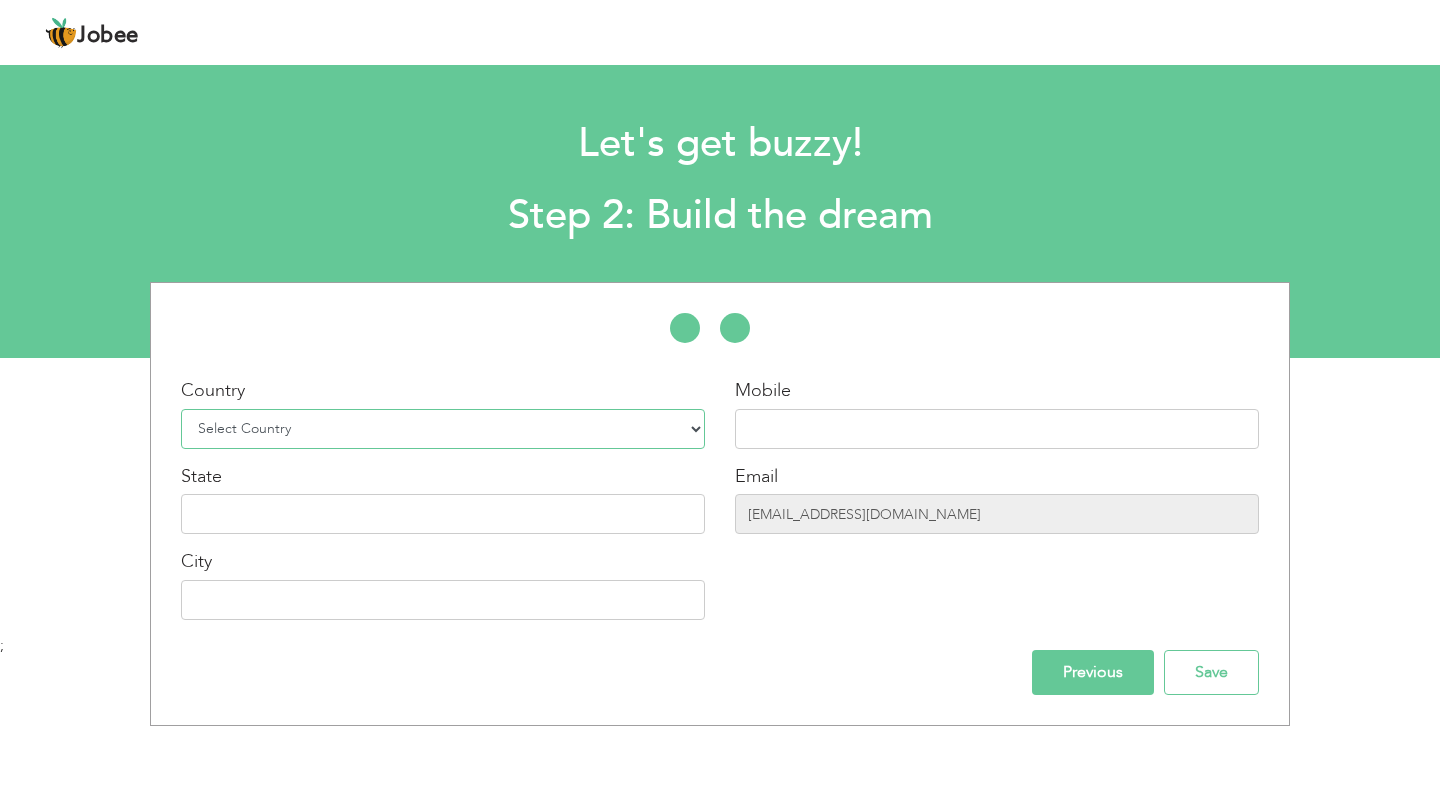 click on "Select Country
Afghanistan
Albania
Algeria
American Samoa
Andorra
Angola
Anguilla
Antarctica
Antigua and Barbuda
Argentina
Armenia
Aruba
Australia
Austria
Azerbaijan
Bahamas
Bahrain
Bangladesh
Barbados
Belarus
Belgium
Belize
Benin
Bermuda
Bhutan
Bolivia
Bosnia-Herzegovina
Botswana
Bouvet Island
Brazil
British Indian Ocean Territory
Brunei Darussalam
Bulgaria
Burkina Faso
Burundi
Cambodia
Cameroon
Canada
Cape Verde
Cayman Islands
Central African Republic
Chad
Chile
China
Christmas Island
Cocos (Keeling) Islands
Colombia
Comoros
Congo
Congo, Dem. Republic
Cook Islands
Costa Rica
Croatia
Cuba
Cyprus
Czech Rep
Denmark
Djibouti
Dominica
Dominican Republic
Ecuador
Egypt
El Salvador
Equatorial Guinea
Eritrea
Estonia
Ethiopia
European Union
Falkland Islands (Malvinas)
Faroe Islands
Fiji
Finland
France
French Guiana
French Southern Territories
Gabon
Gambia
Georgia" at bounding box center [443, 429] 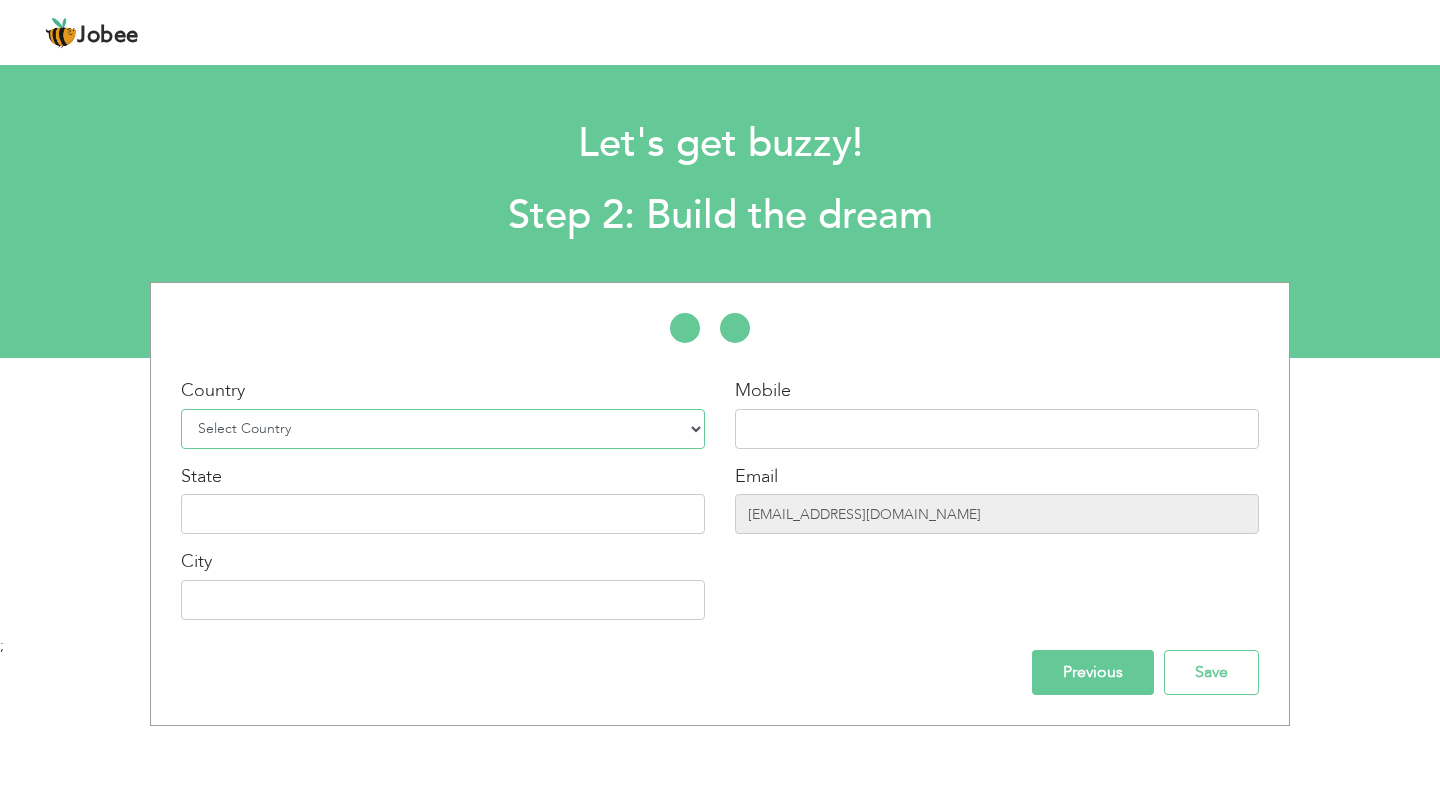 select on "166" 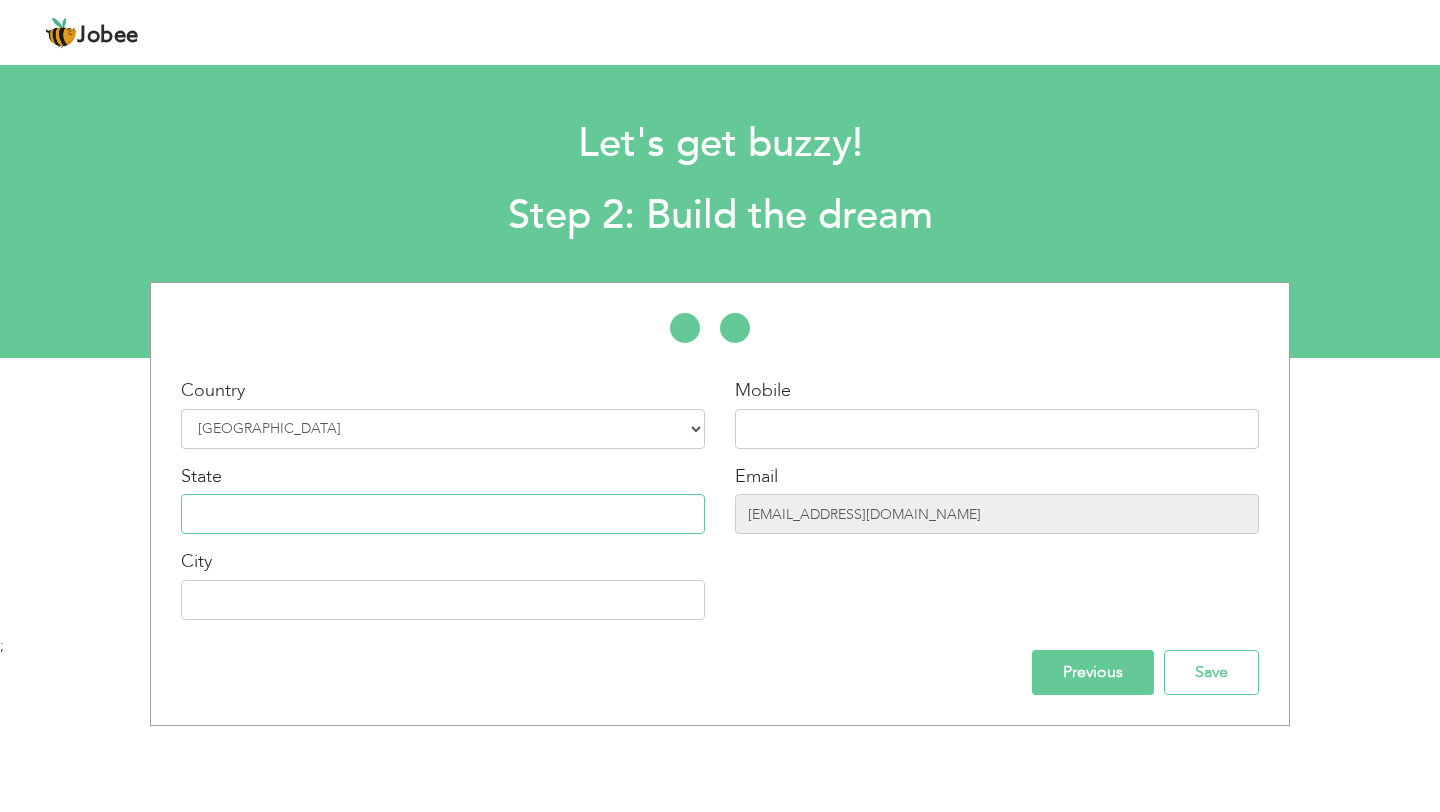 click at bounding box center (443, 514) 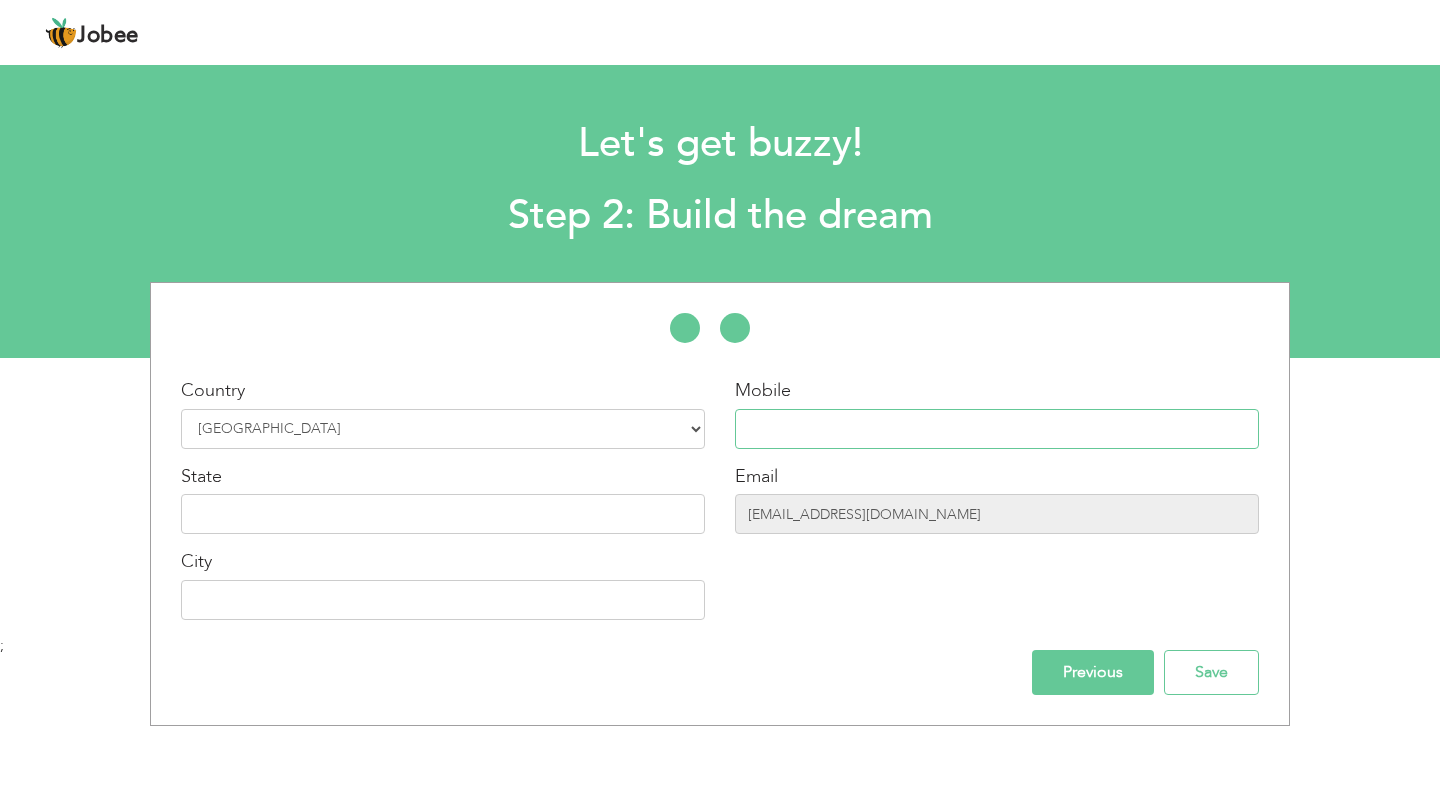 click at bounding box center [997, 429] 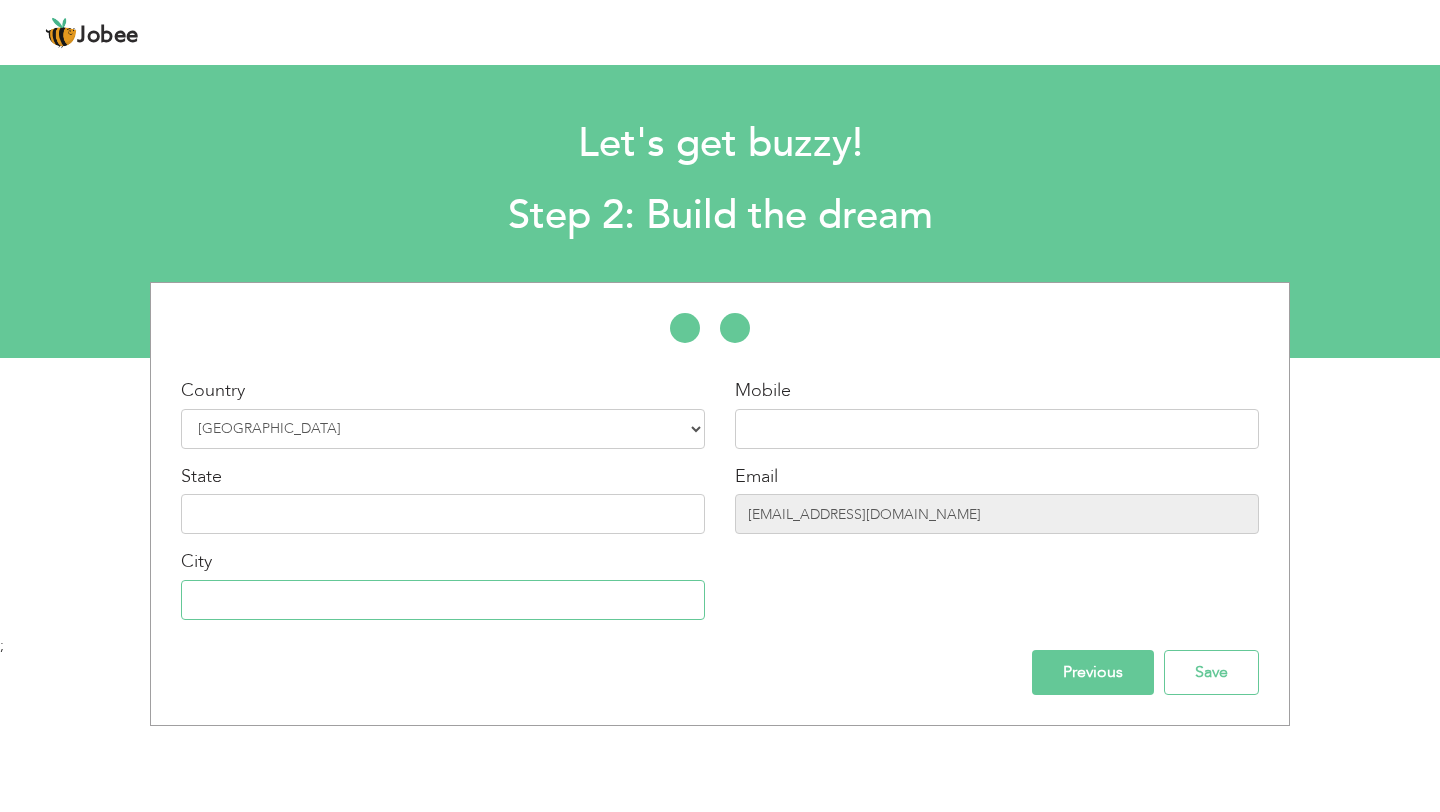 click at bounding box center (443, 600) 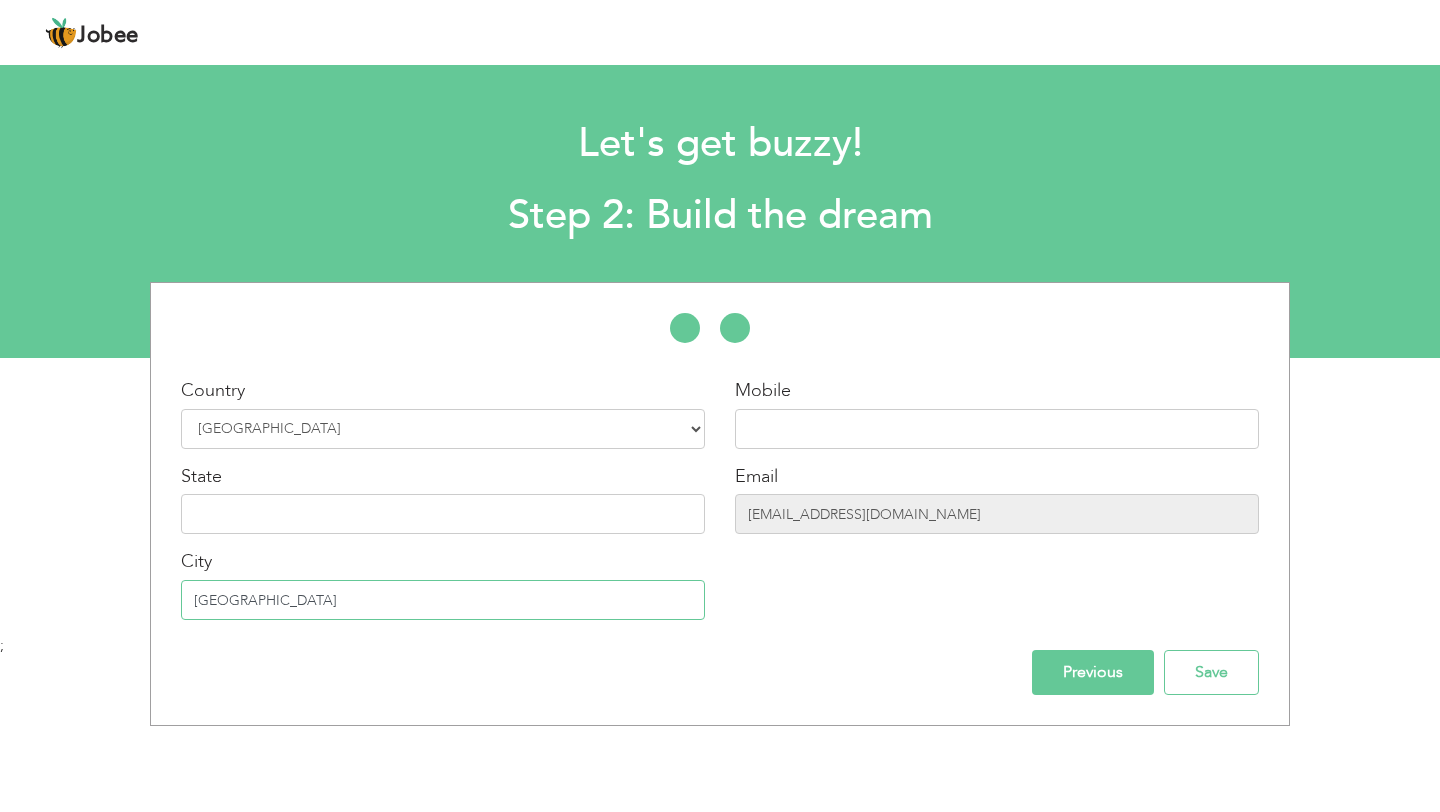 type on "[GEOGRAPHIC_DATA]" 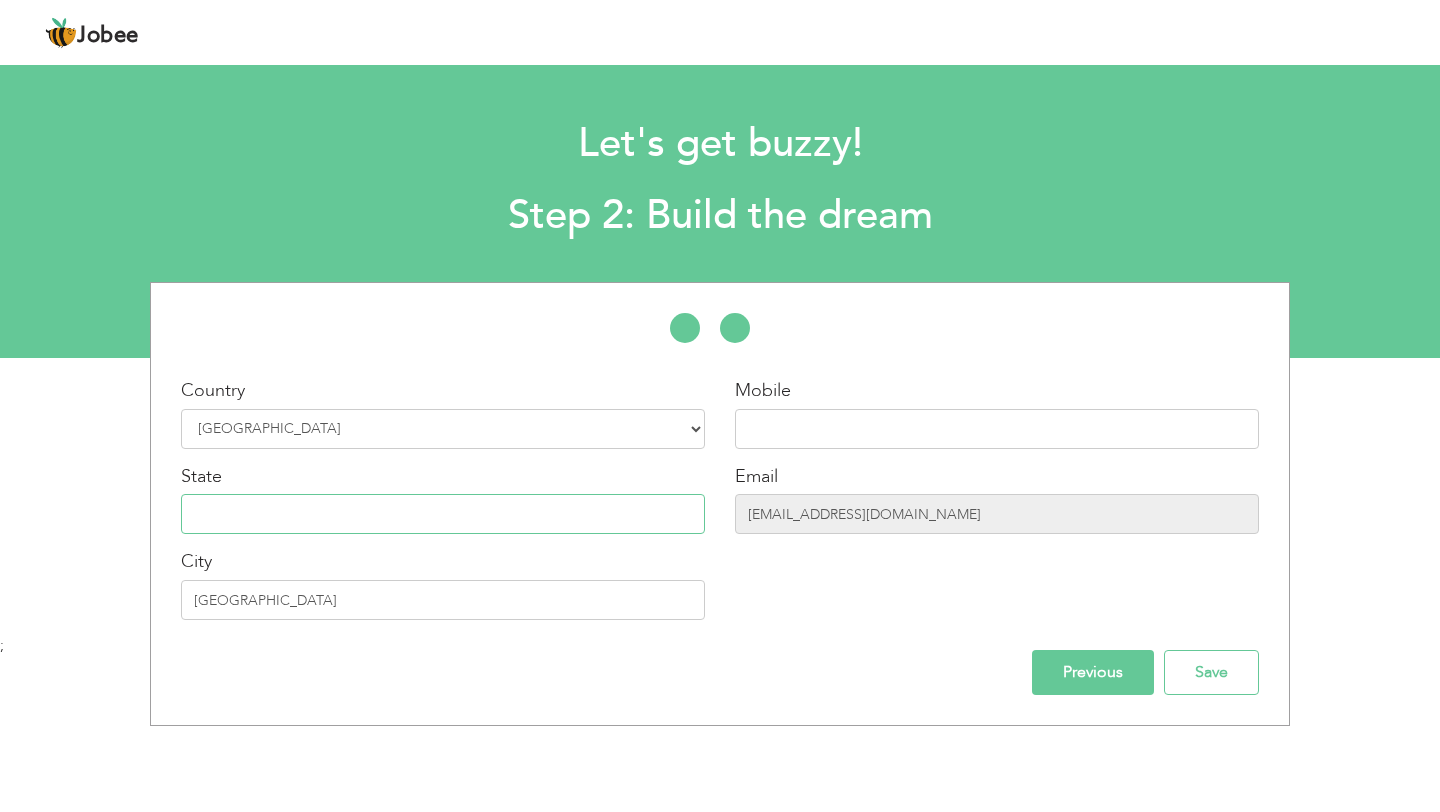 click at bounding box center [443, 514] 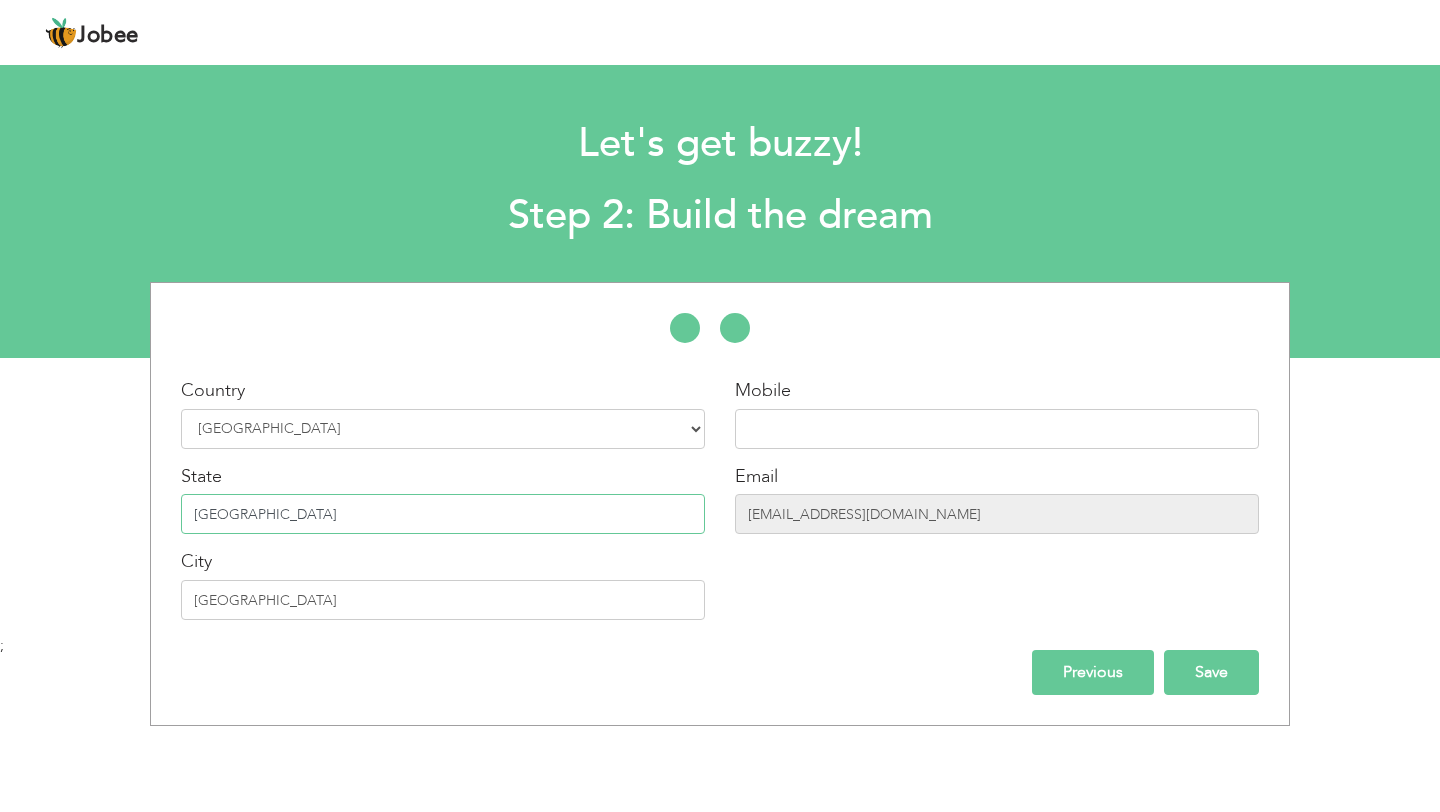 type on "Punjab" 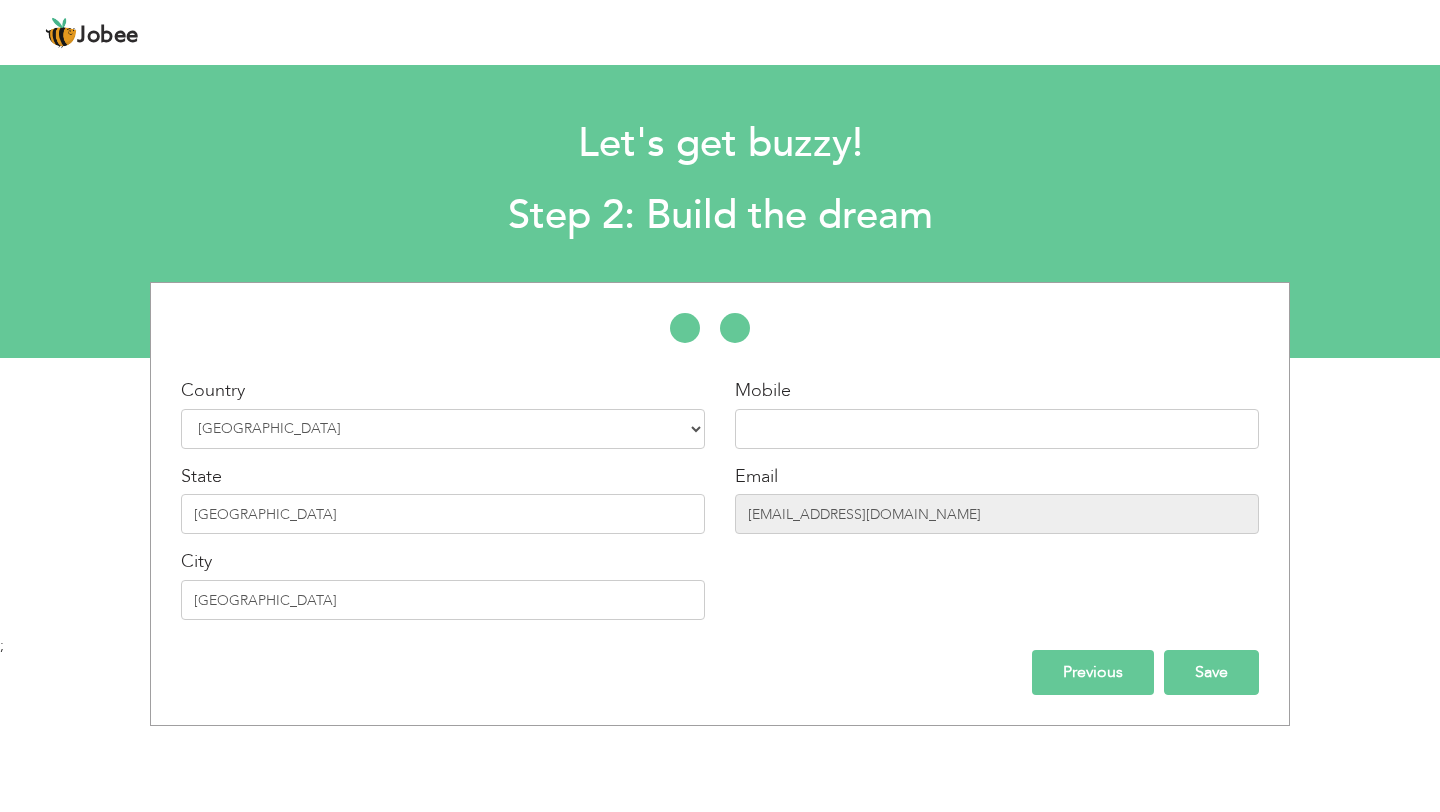 click on "Save" at bounding box center (1211, 672) 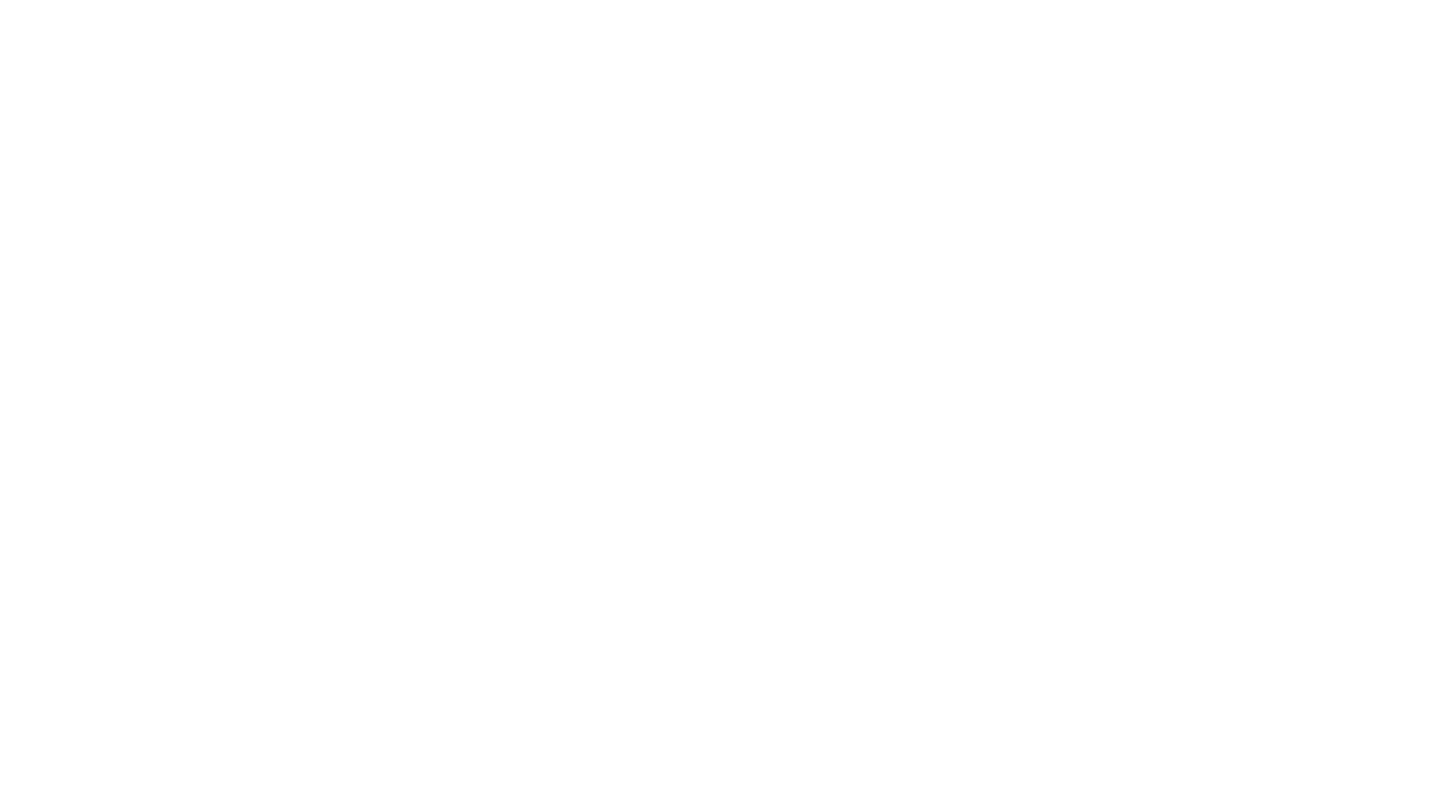 scroll, scrollTop: 0, scrollLeft: 0, axis: both 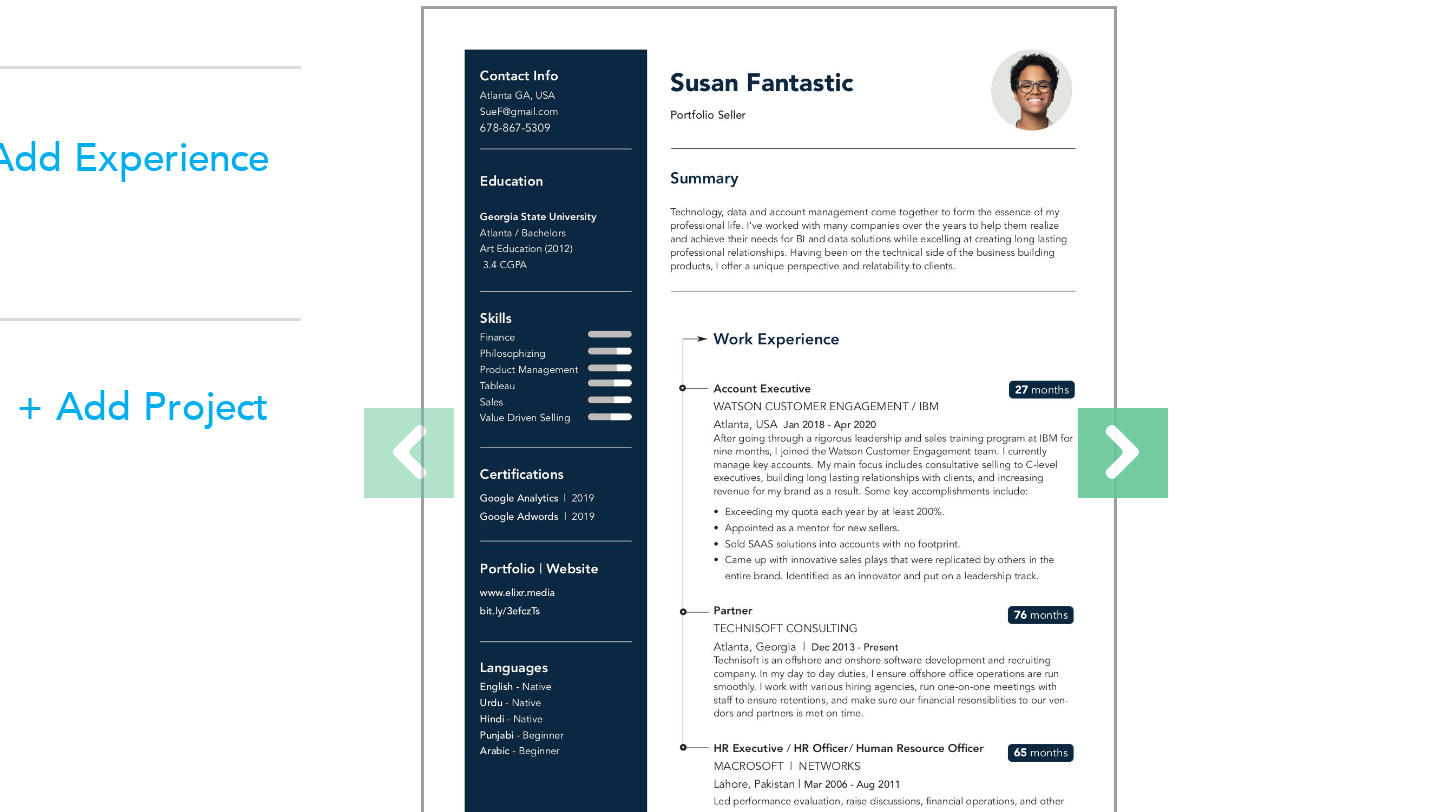 click at bounding box center [1264, 579] 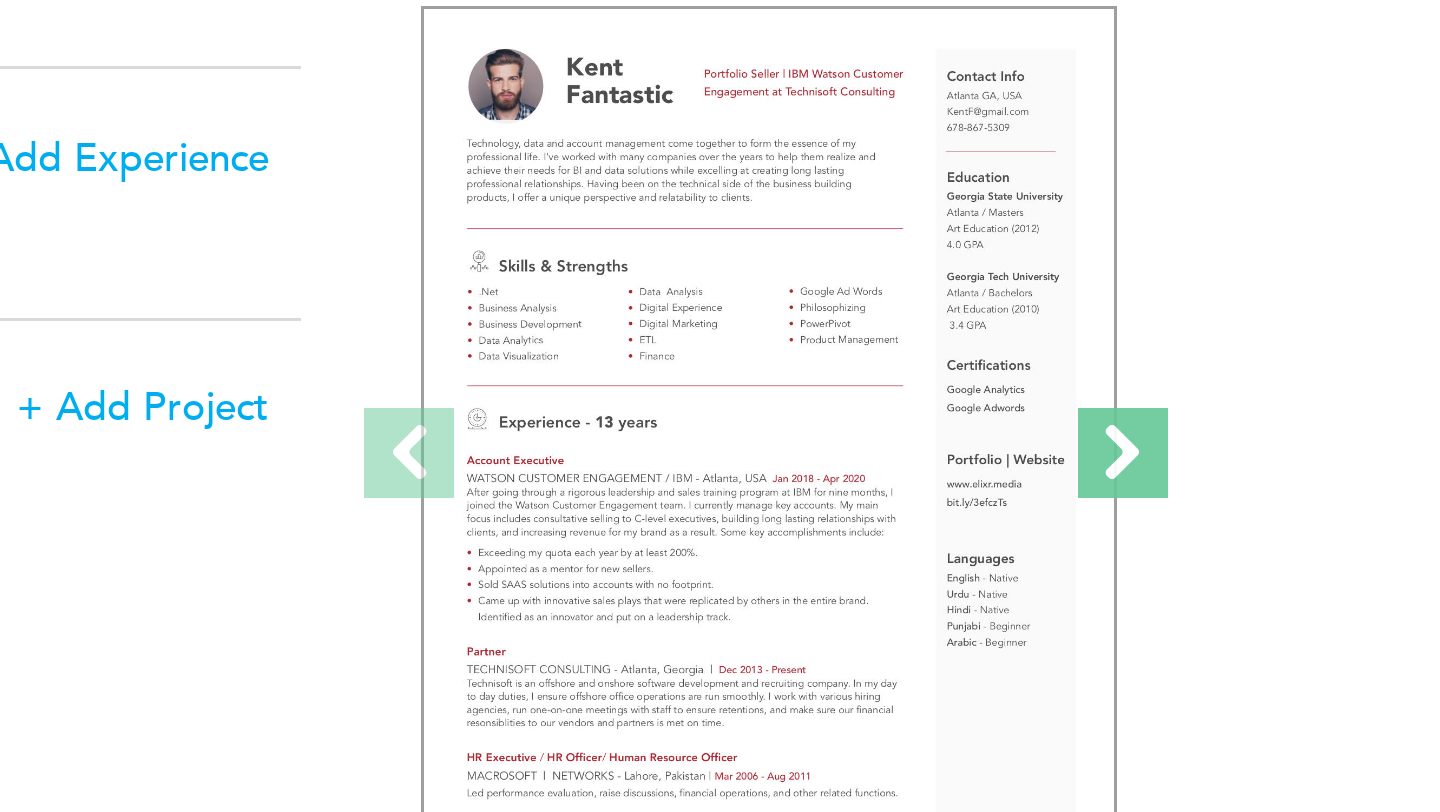 click at bounding box center [1264, 579] 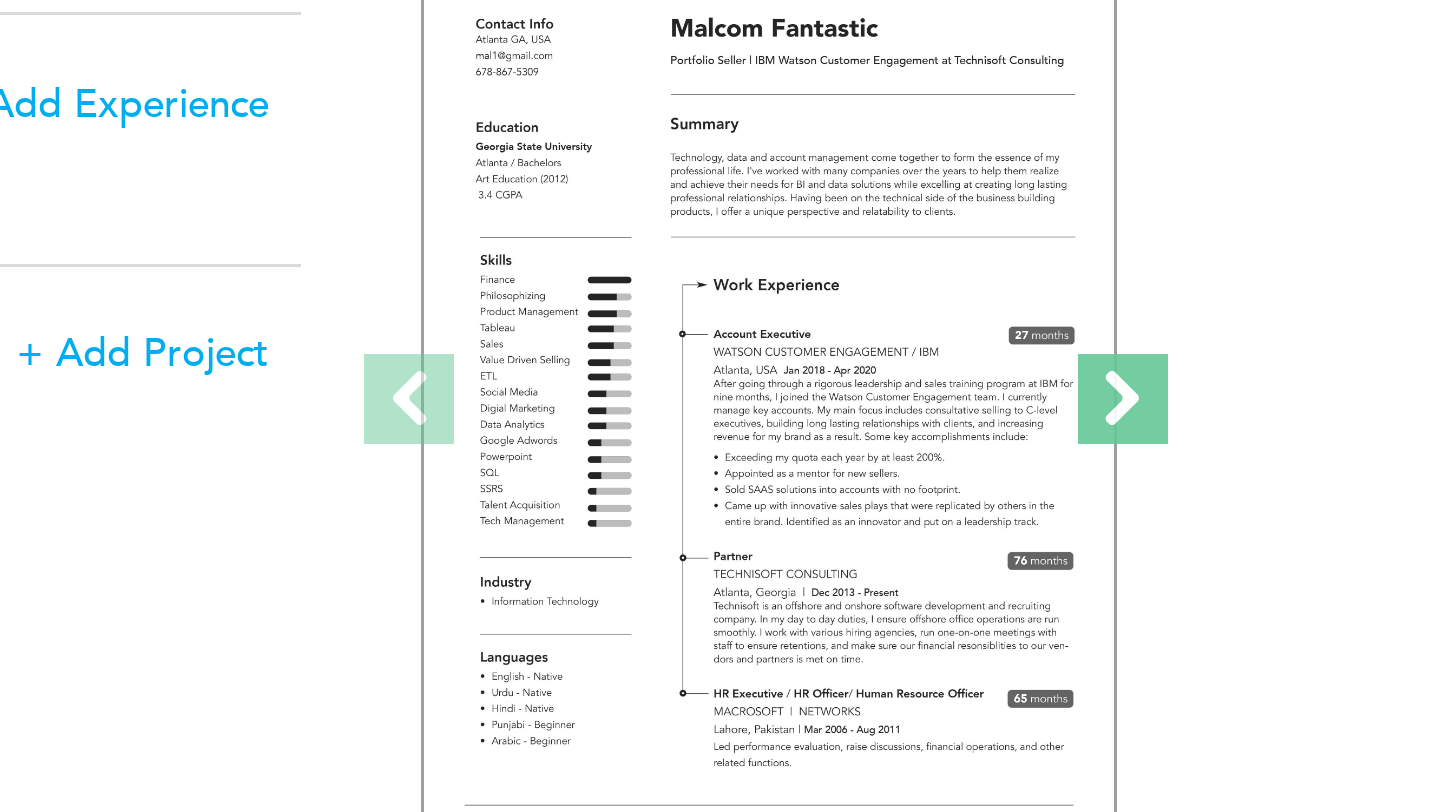 click at bounding box center (1264, 579) 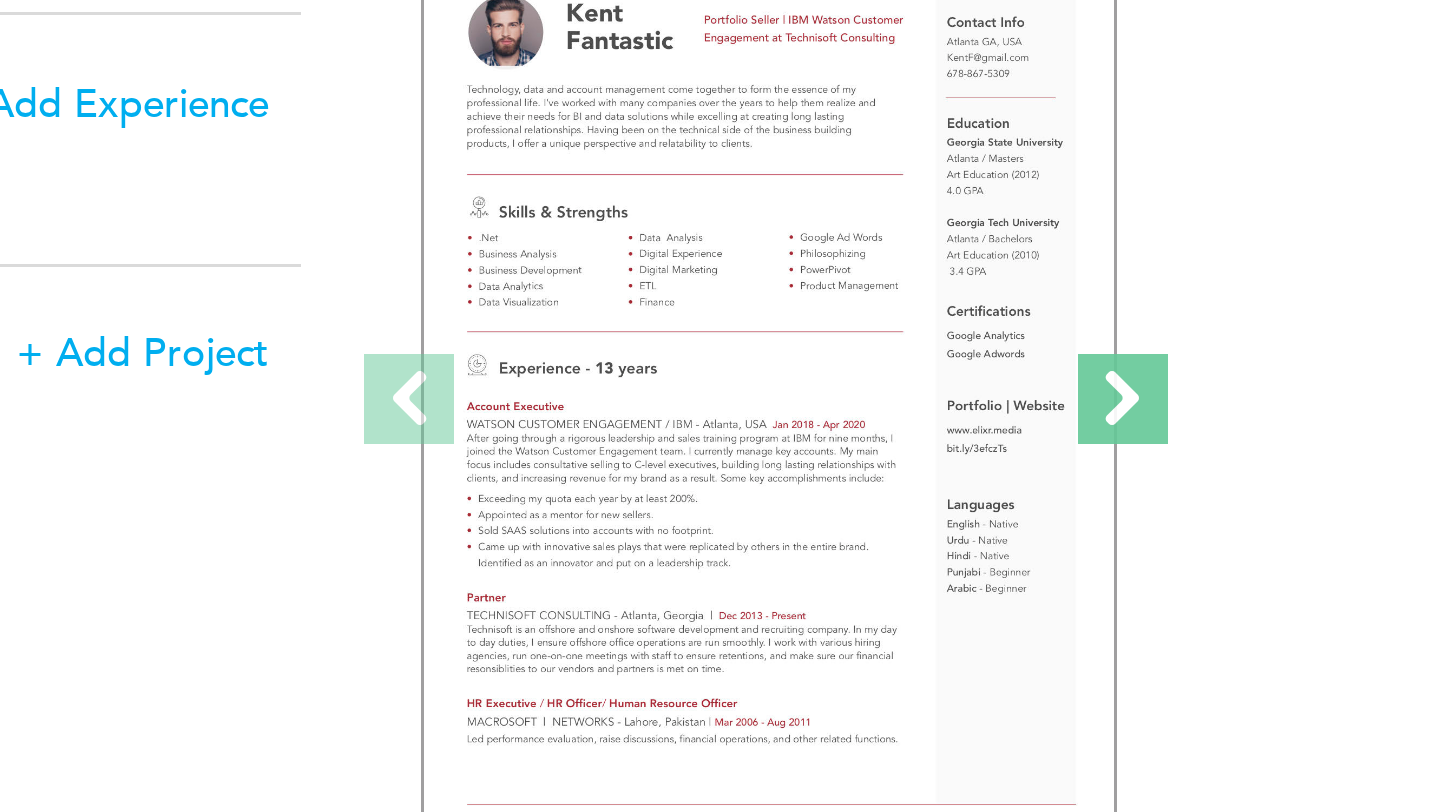 click at bounding box center [1264, 579] 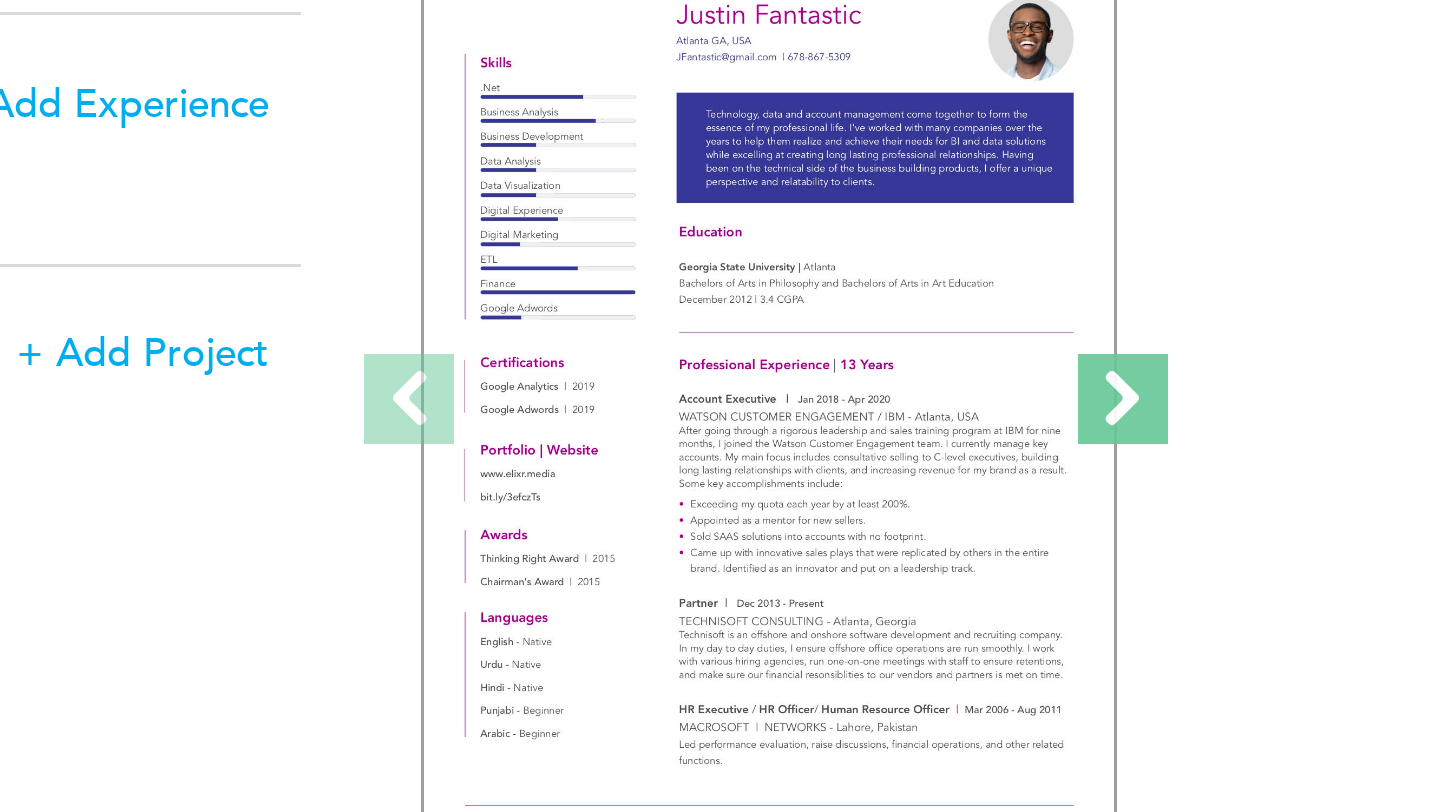 click at bounding box center [1264, 579] 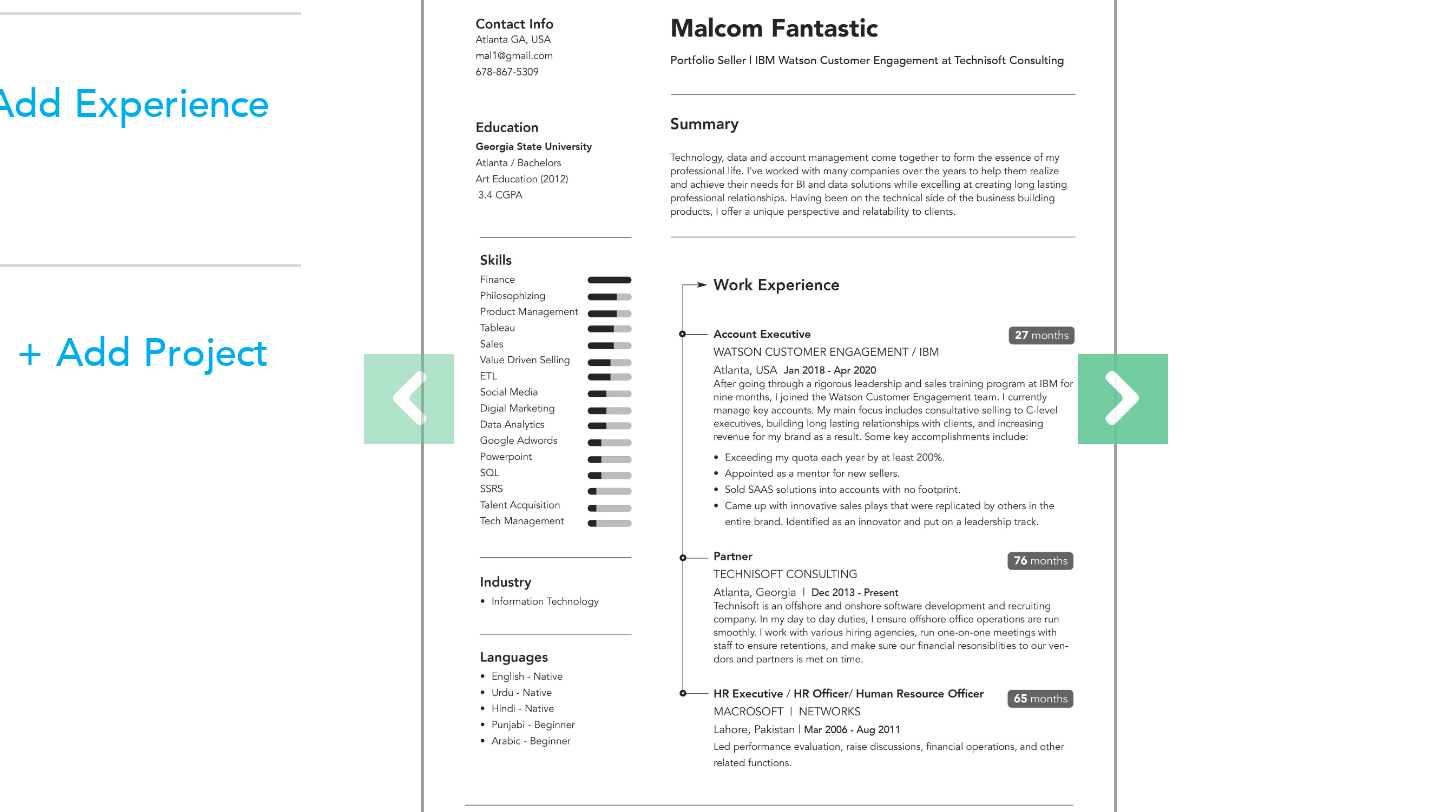 click at bounding box center (1264, 579) 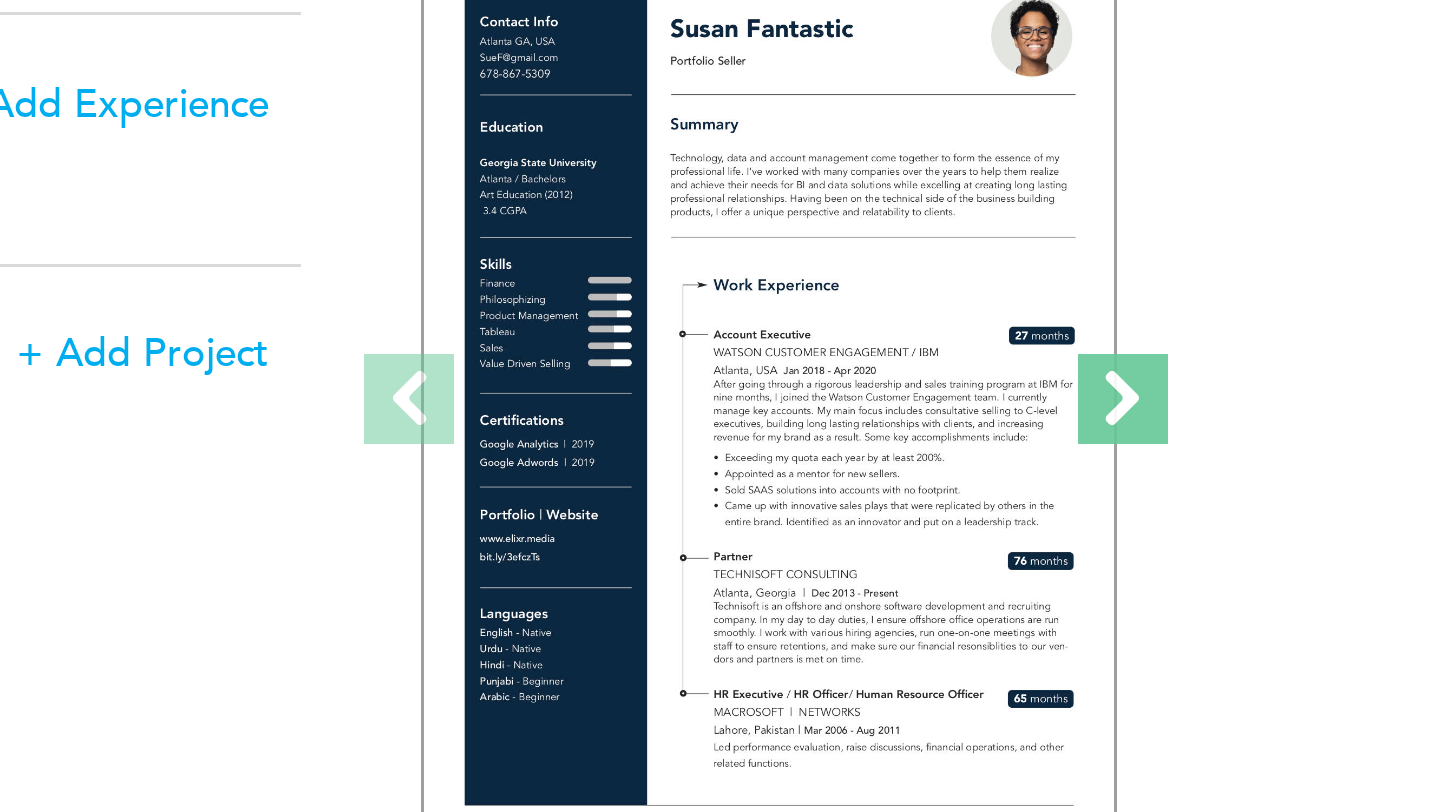 click at bounding box center [1264, 579] 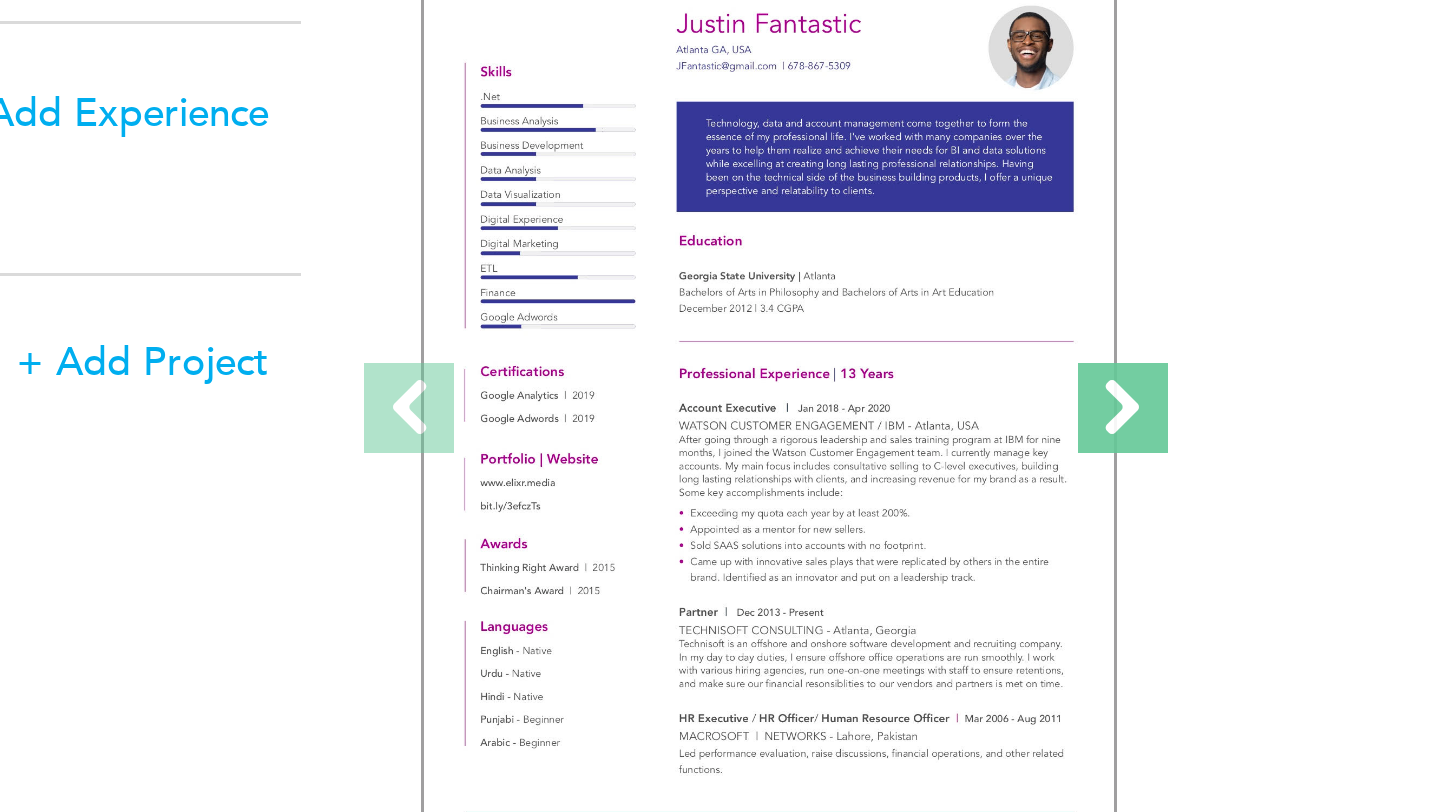 click at bounding box center [1264, 579] 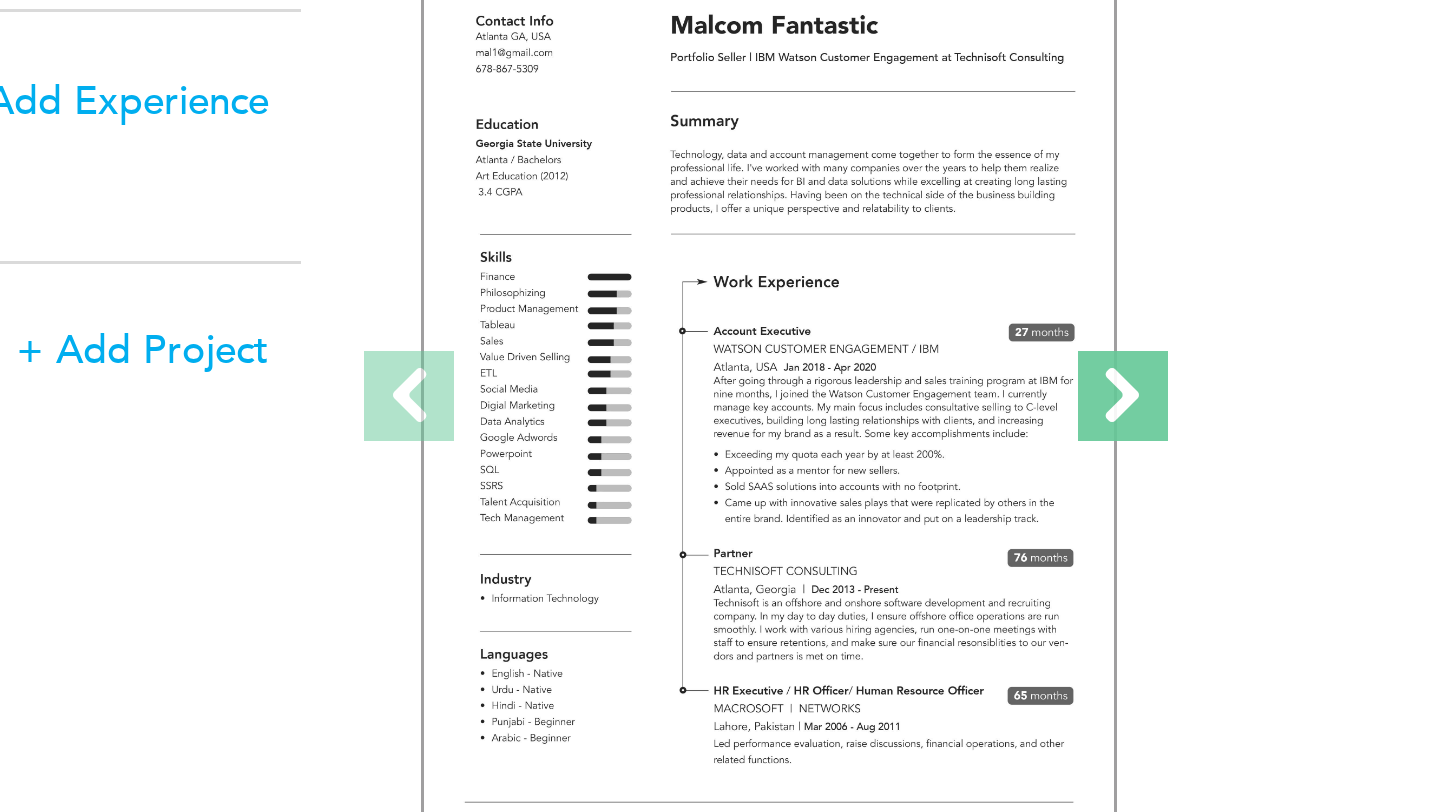 click at bounding box center [1264, 579] 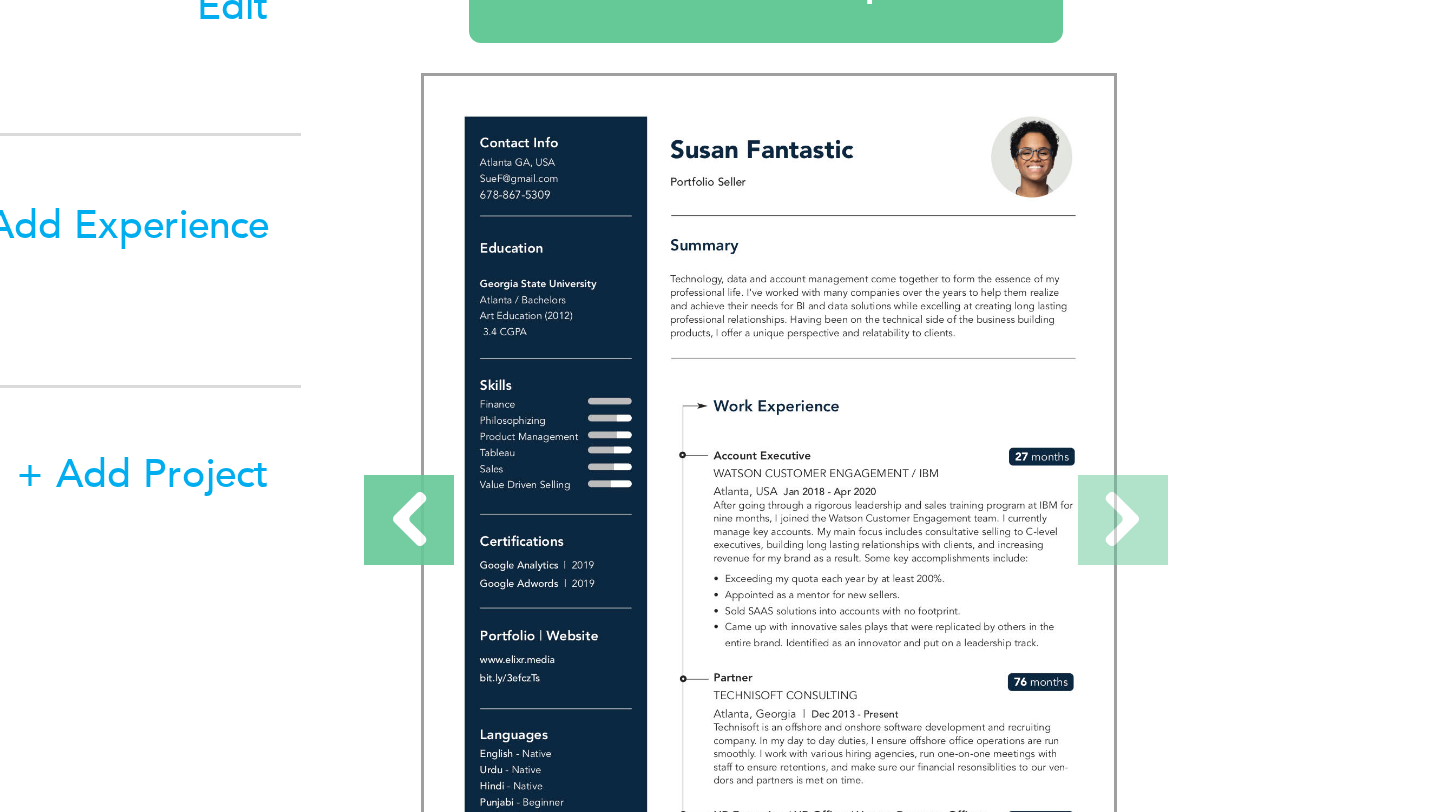 click at bounding box center [1026, 579] 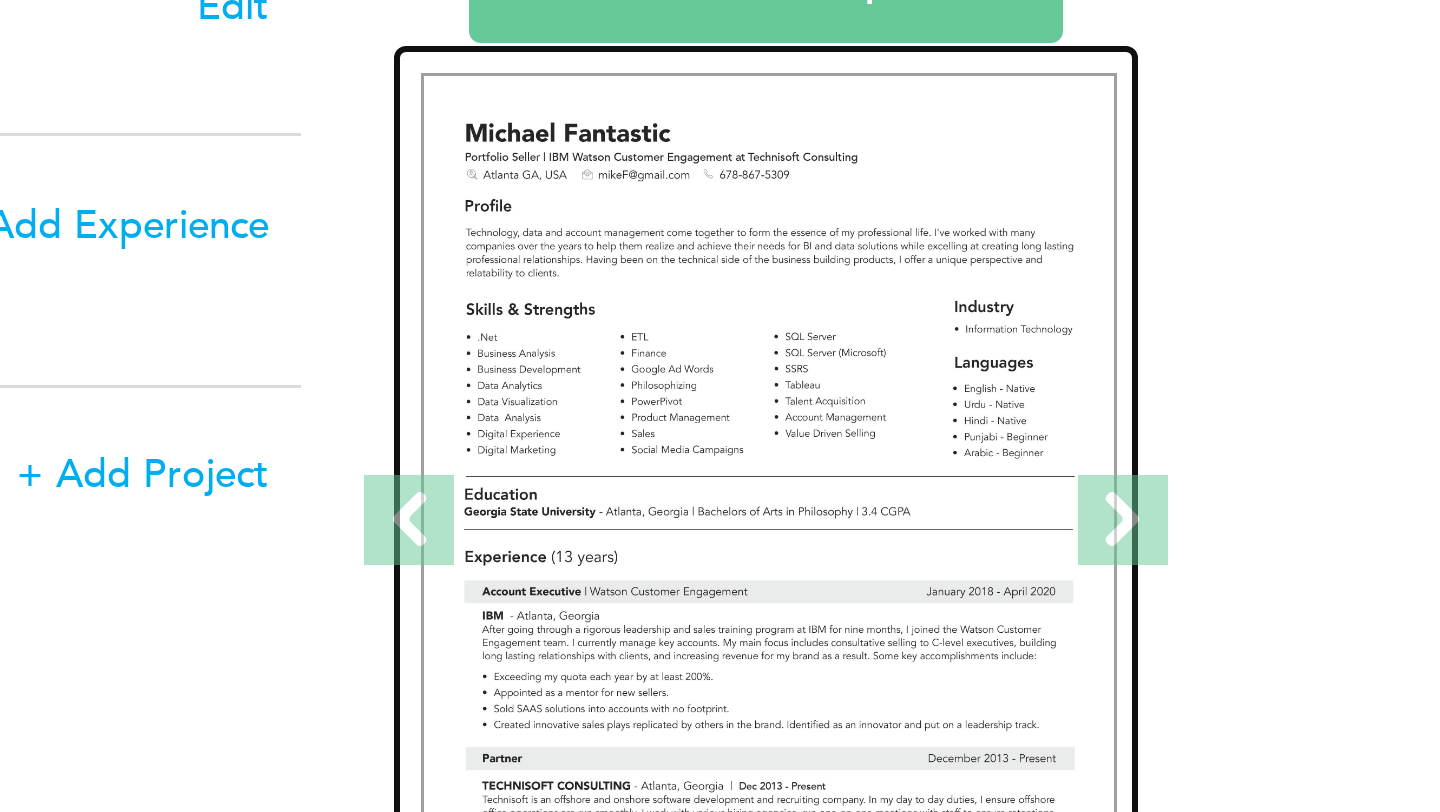 click at bounding box center (1146, 580) 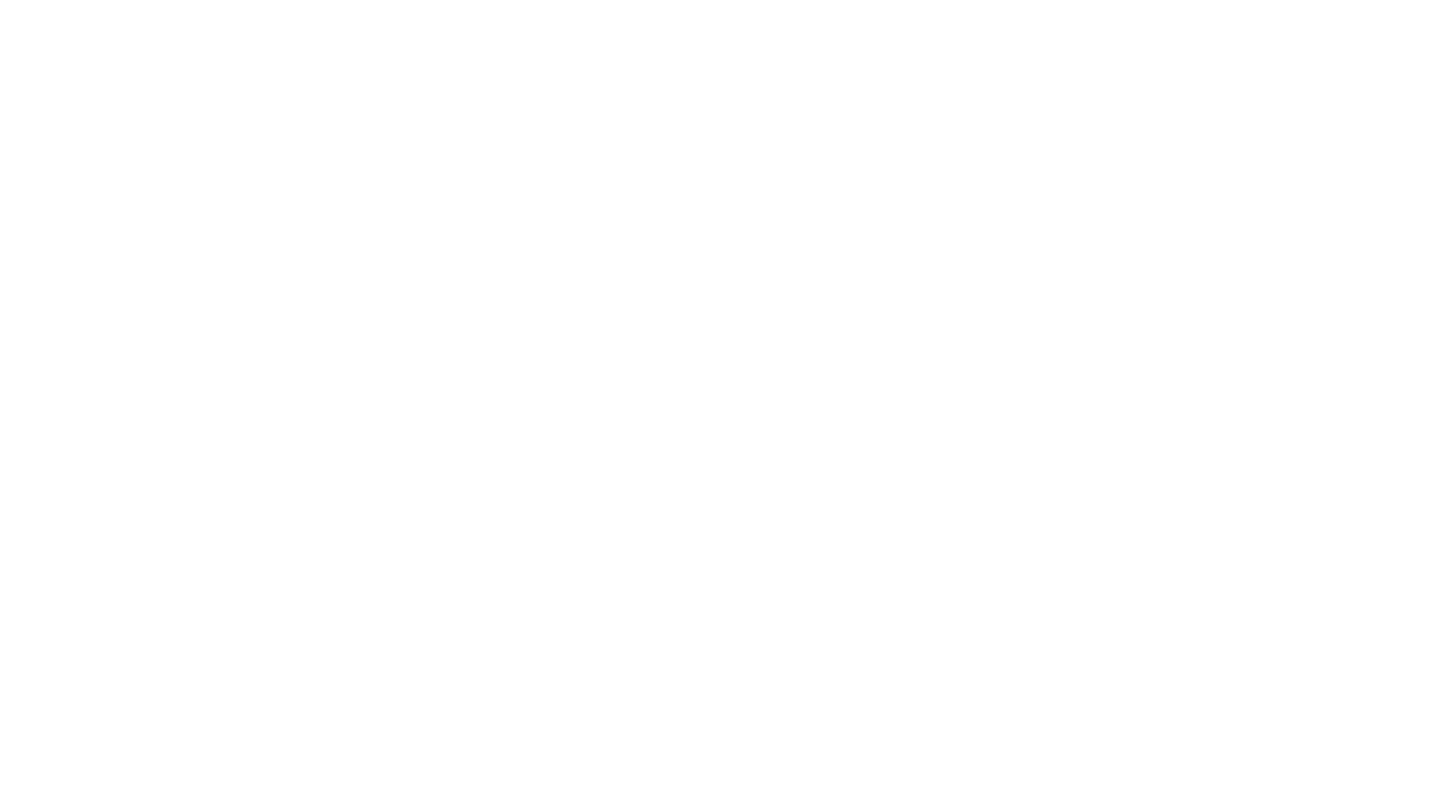 scroll, scrollTop: 0, scrollLeft: 0, axis: both 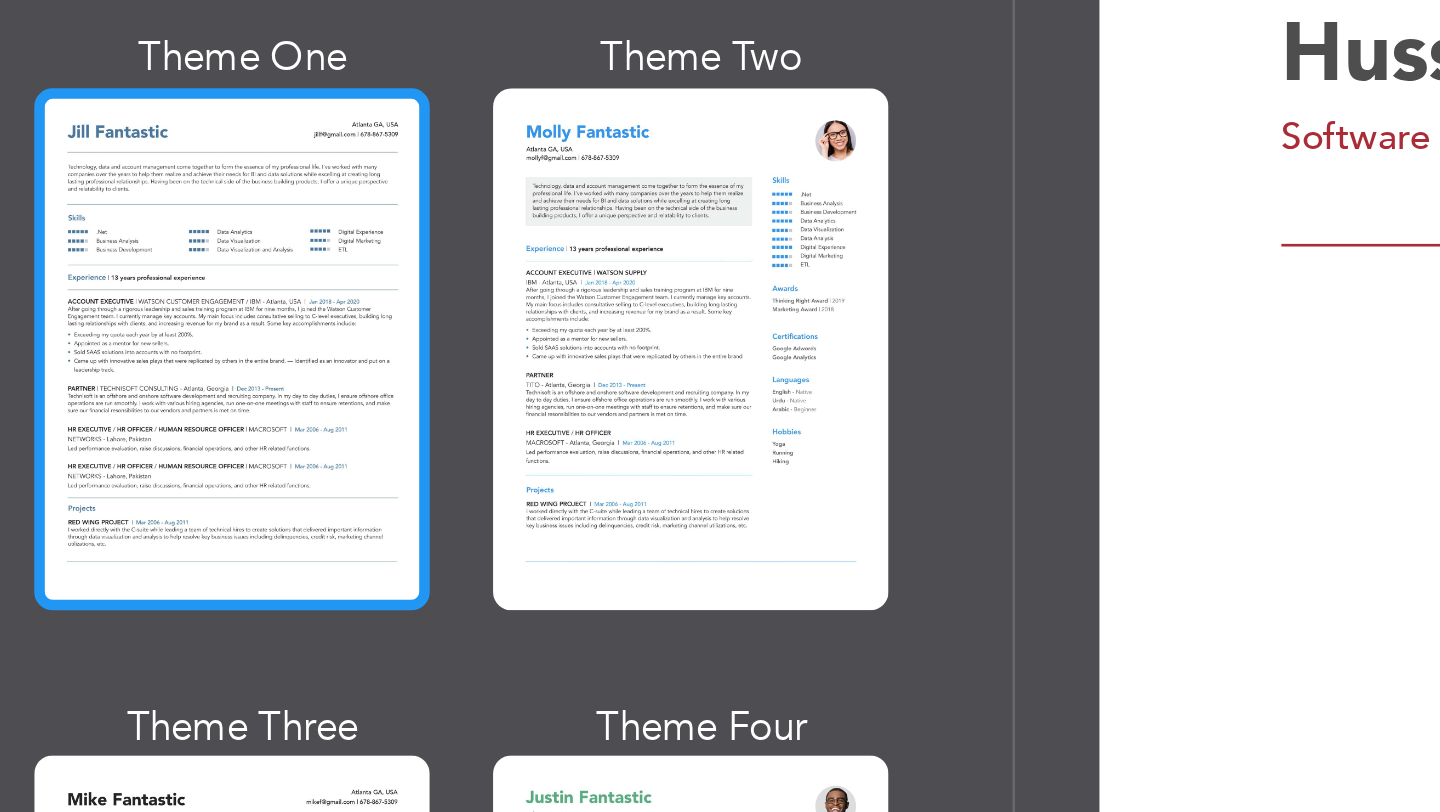 click at bounding box center [103, 322] 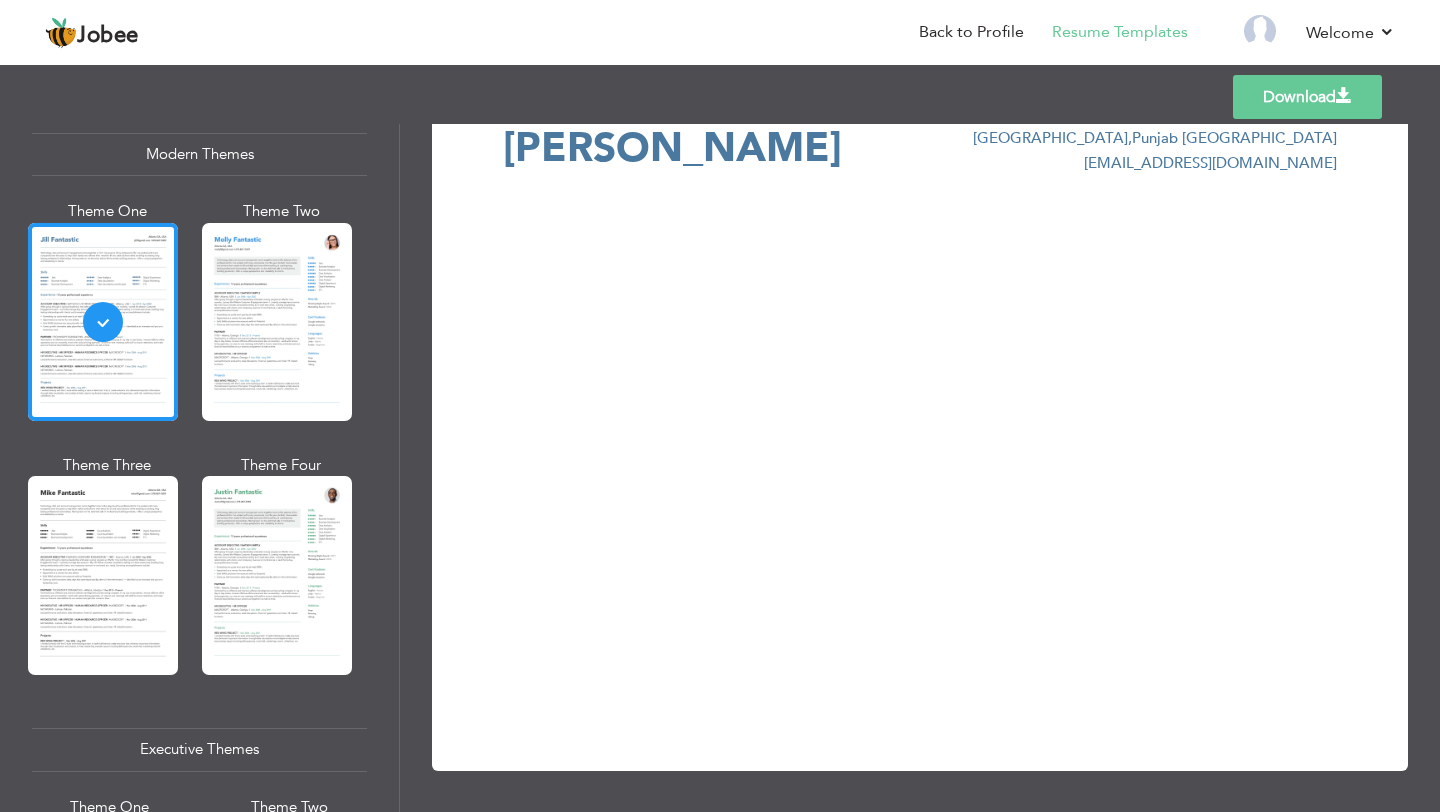 scroll, scrollTop: 0, scrollLeft: 0, axis: both 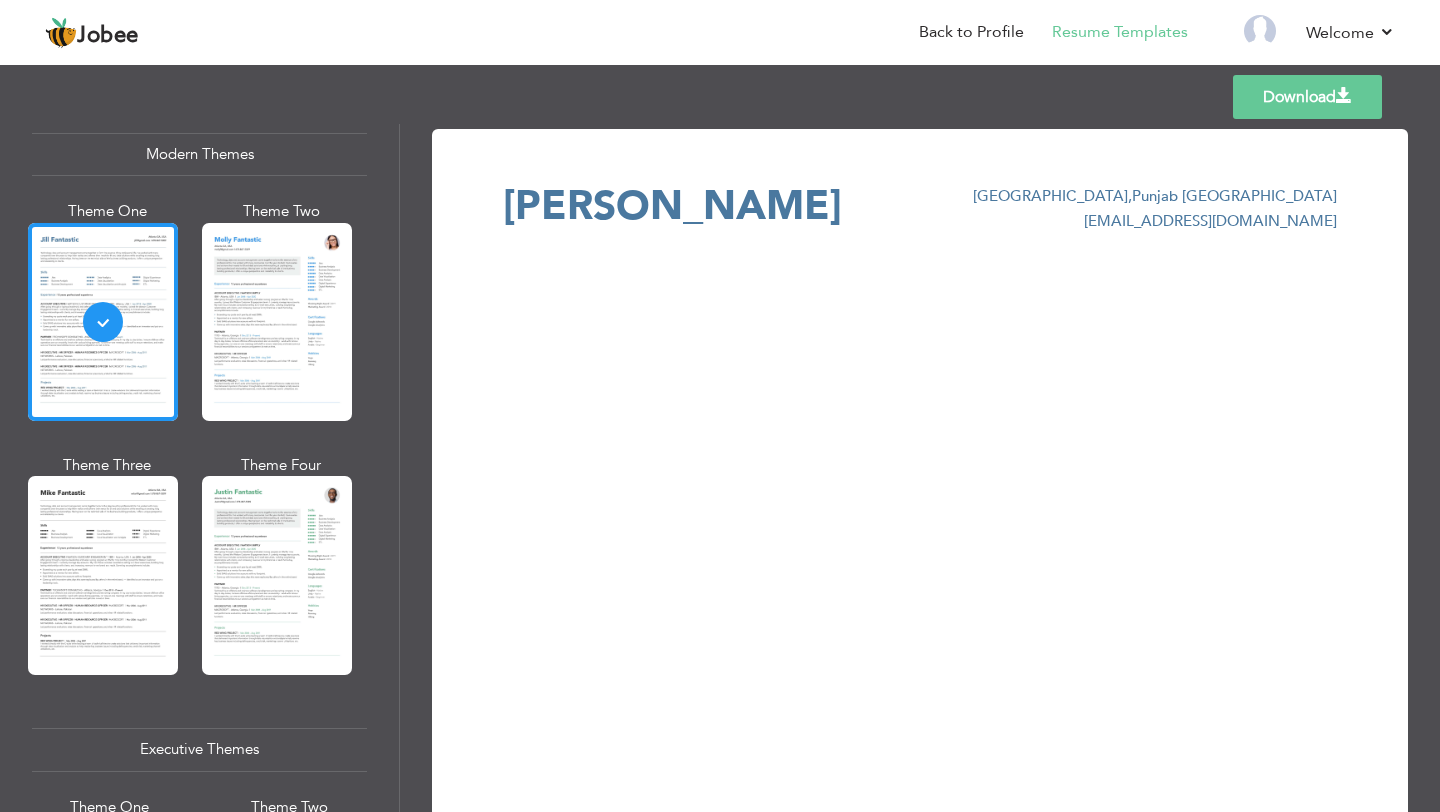 click on "Download
Hussnain Younas
Lahore ,  Punjab Pakistan
developerplusdesign@gmail.com" at bounding box center (920, 479) 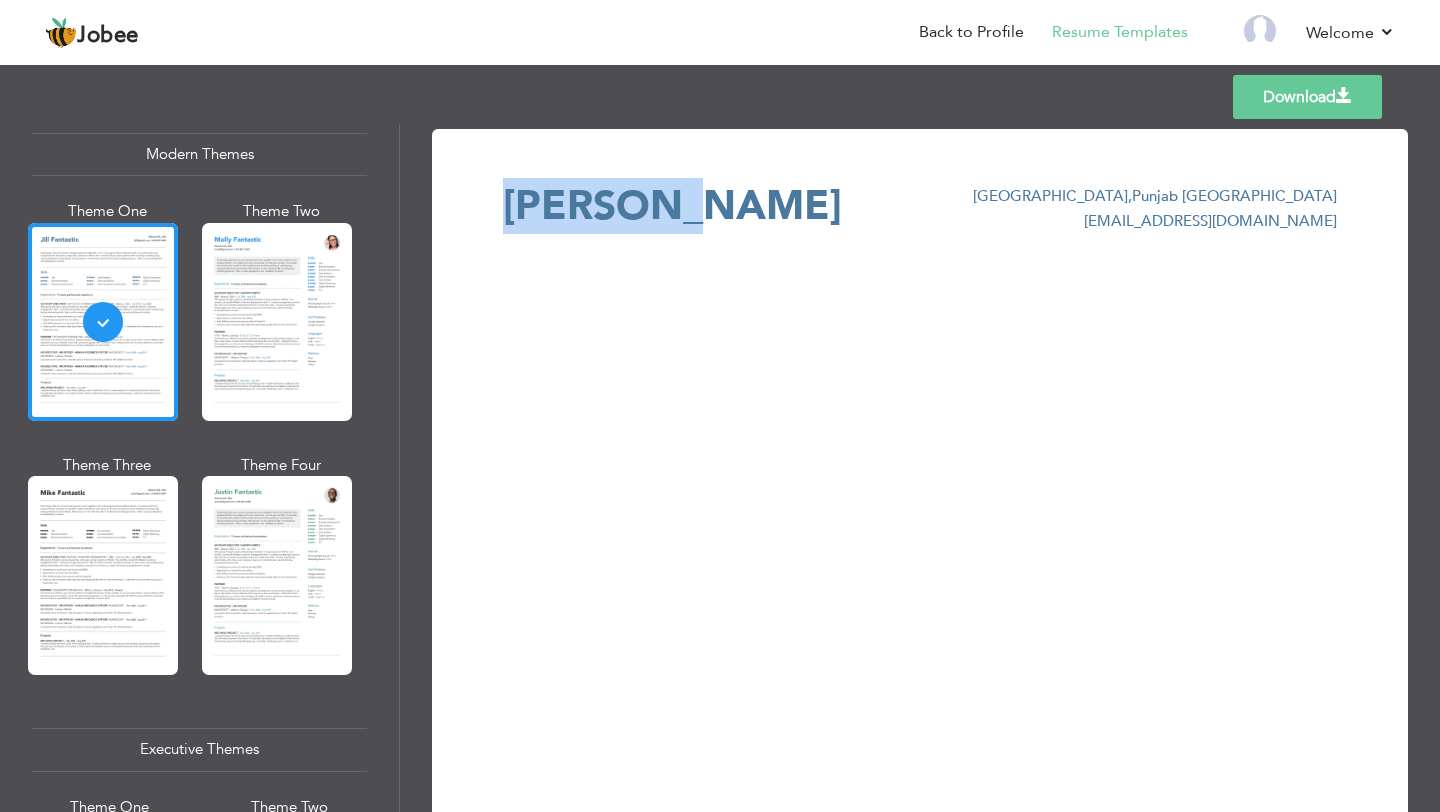 click on "Hussnain Younas" at bounding box center [672, 206] 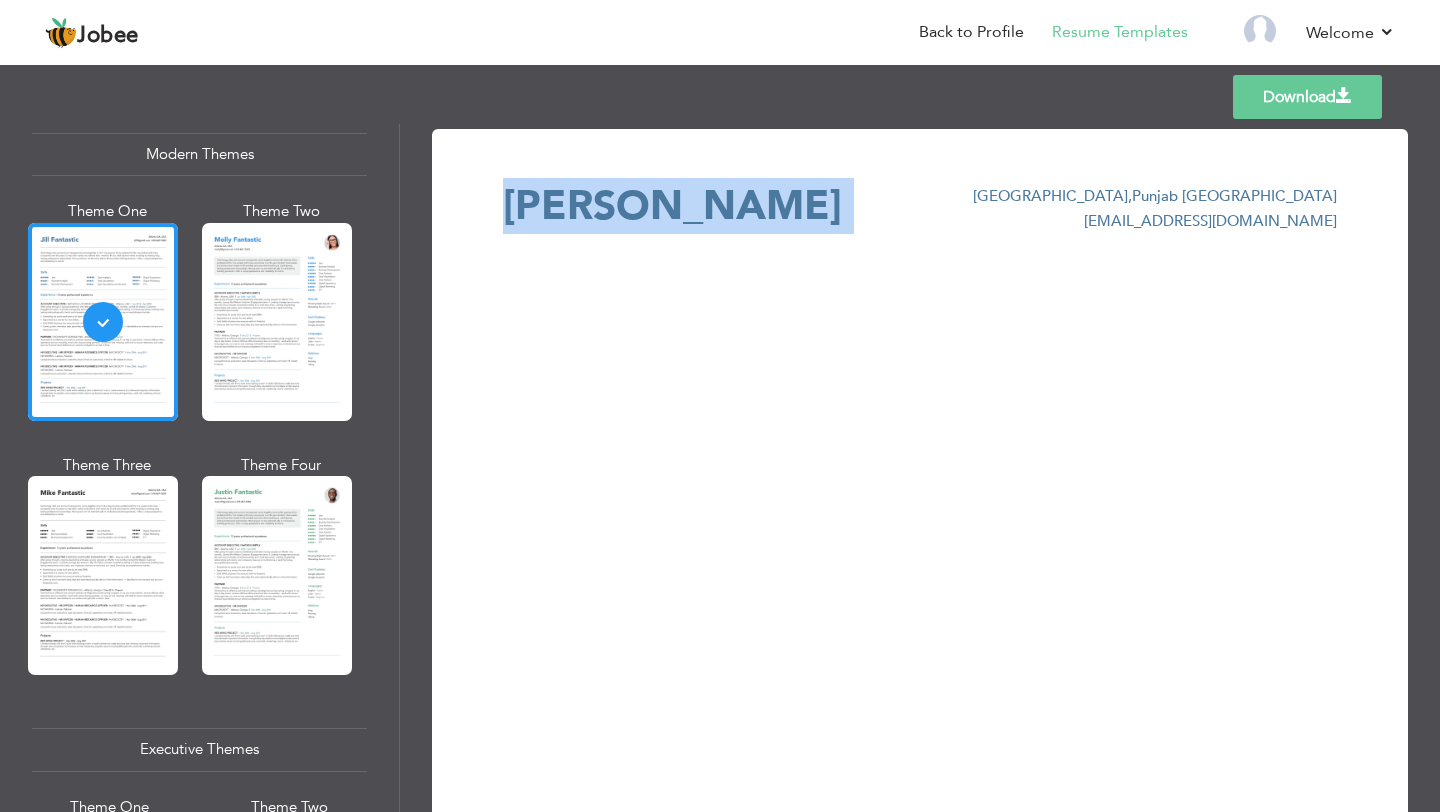 click on "Hussnain Younas" at bounding box center [672, 206] 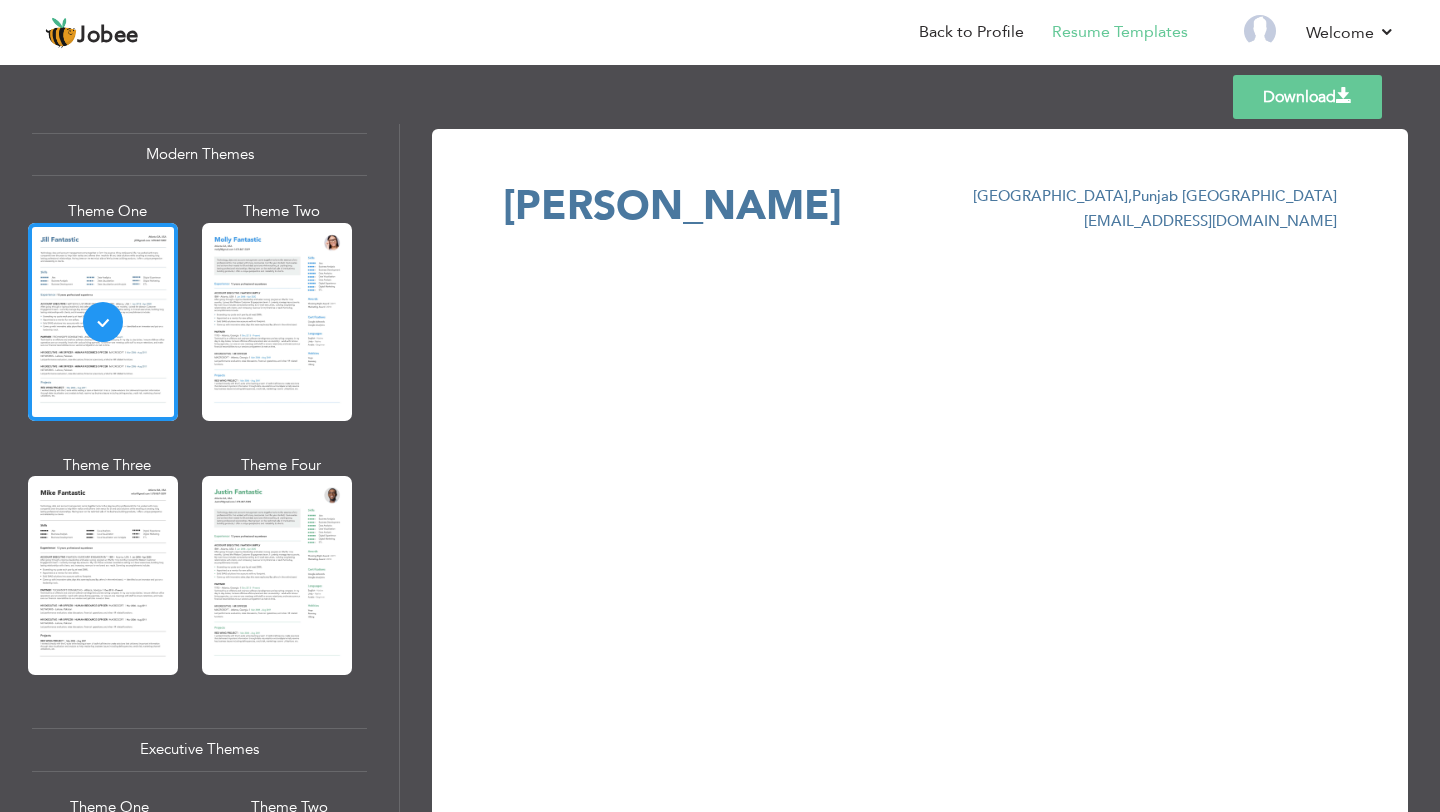 click on "Hussnain Younas" at bounding box center [672, 206] 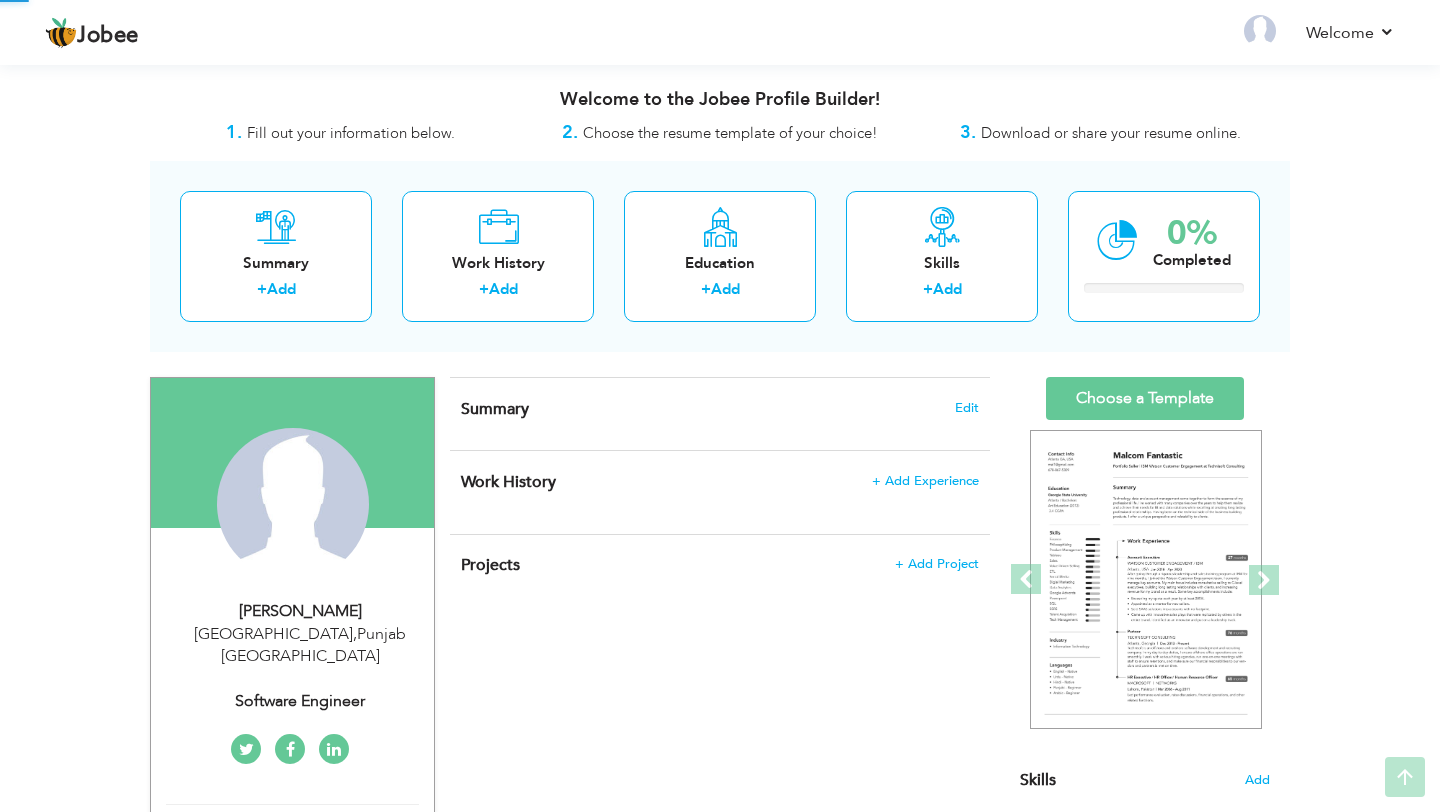 scroll, scrollTop: 0, scrollLeft: 0, axis: both 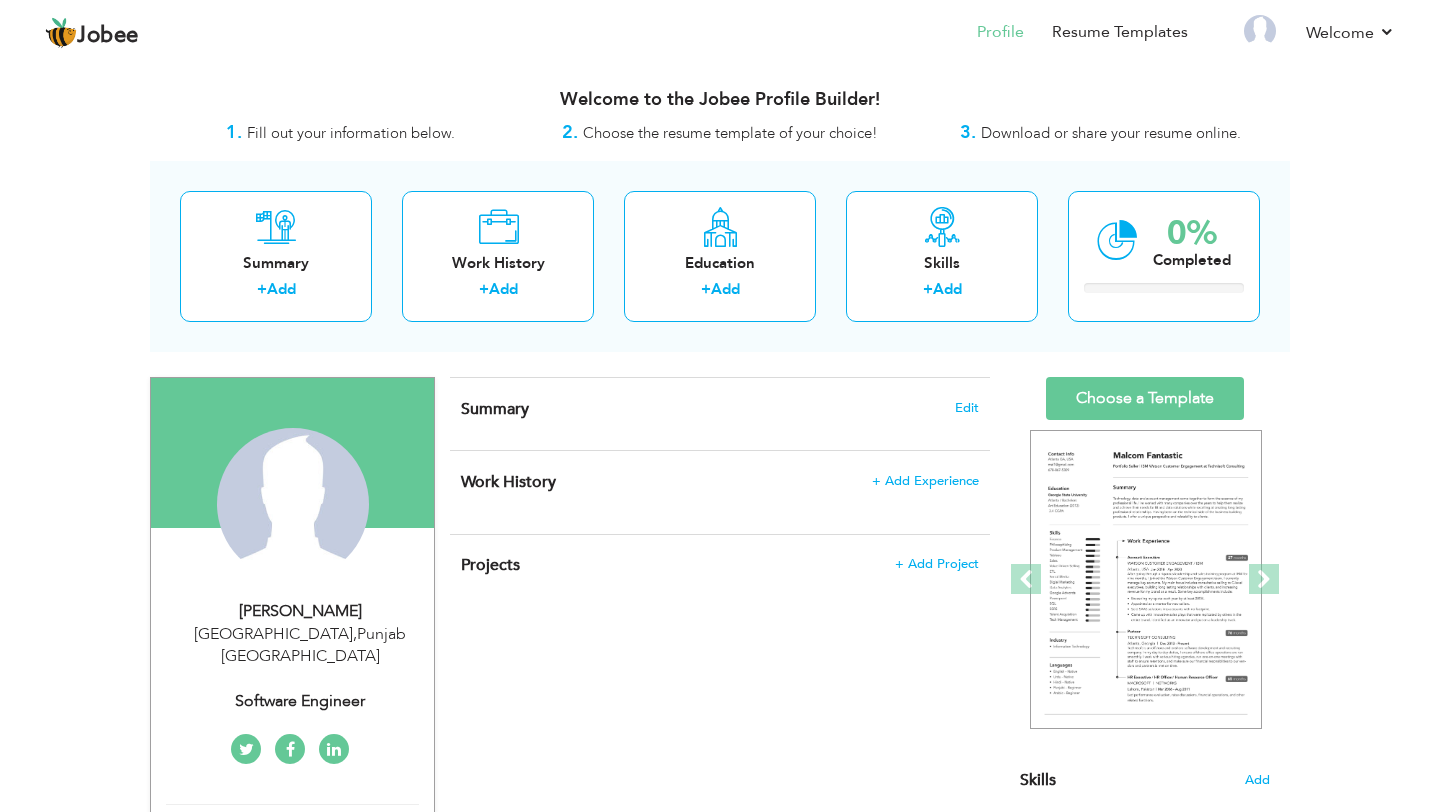 click on "Summary" at bounding box center (495, 409) 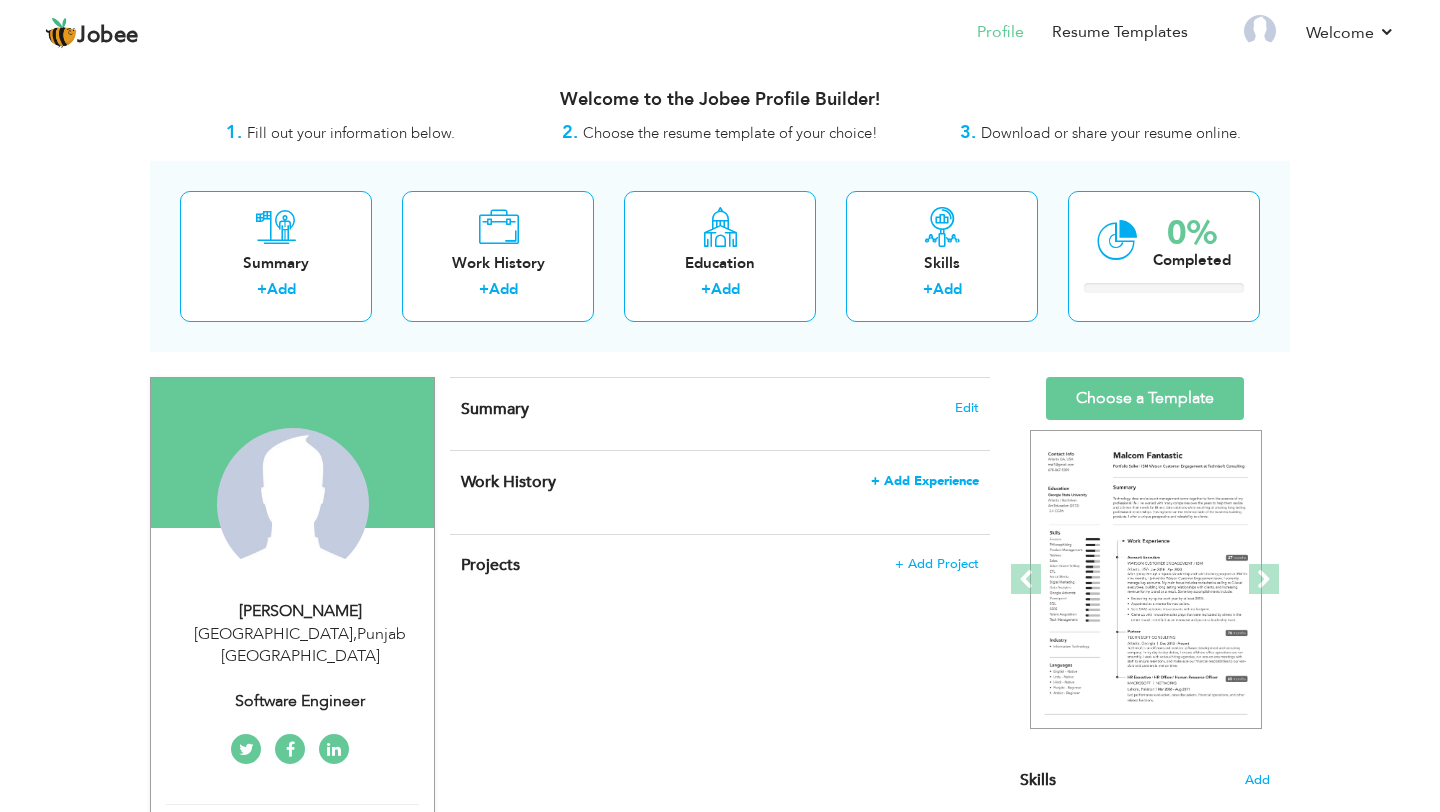 click on "+ Add Experience" at bounding box center [925, 481] 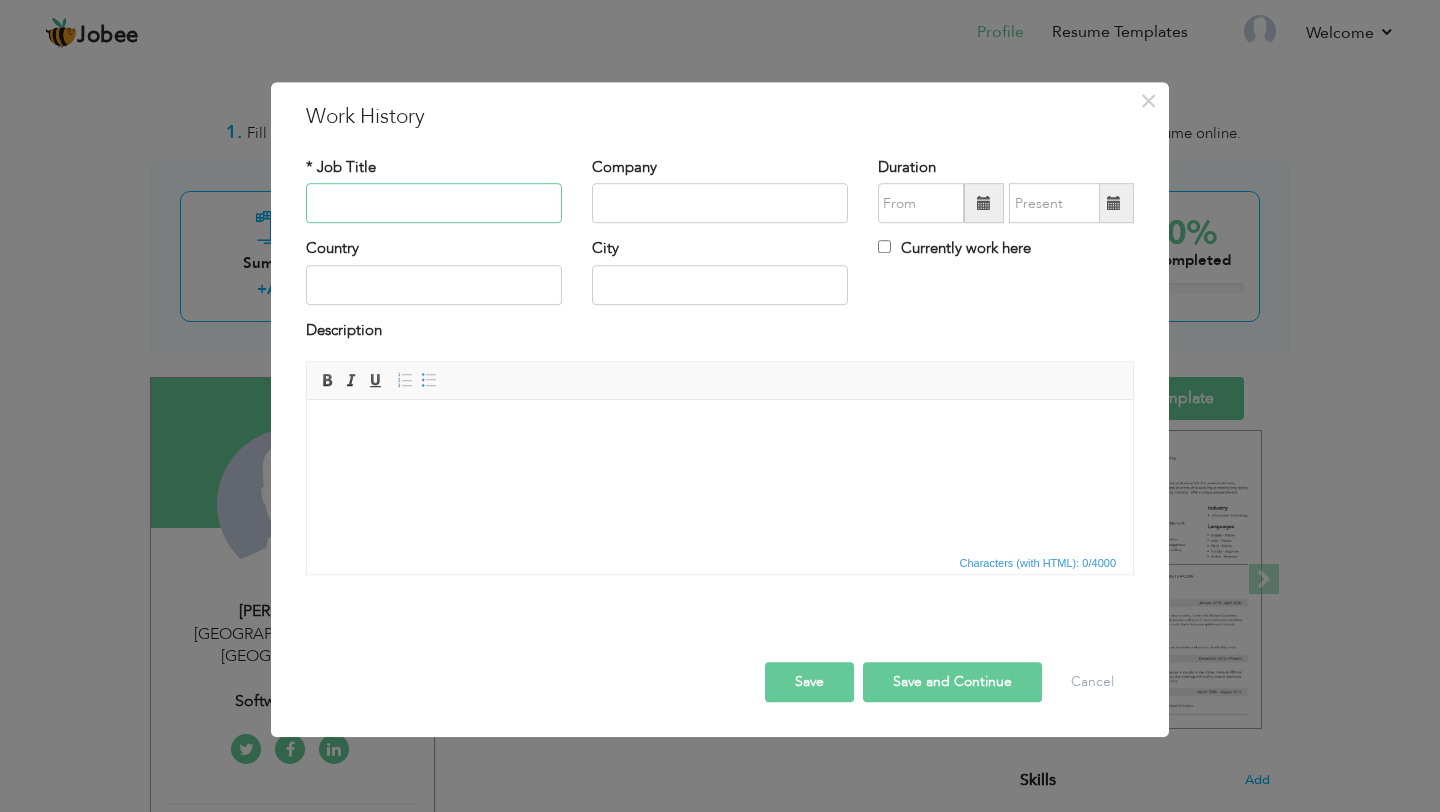 click at bounding box center (434, 204) 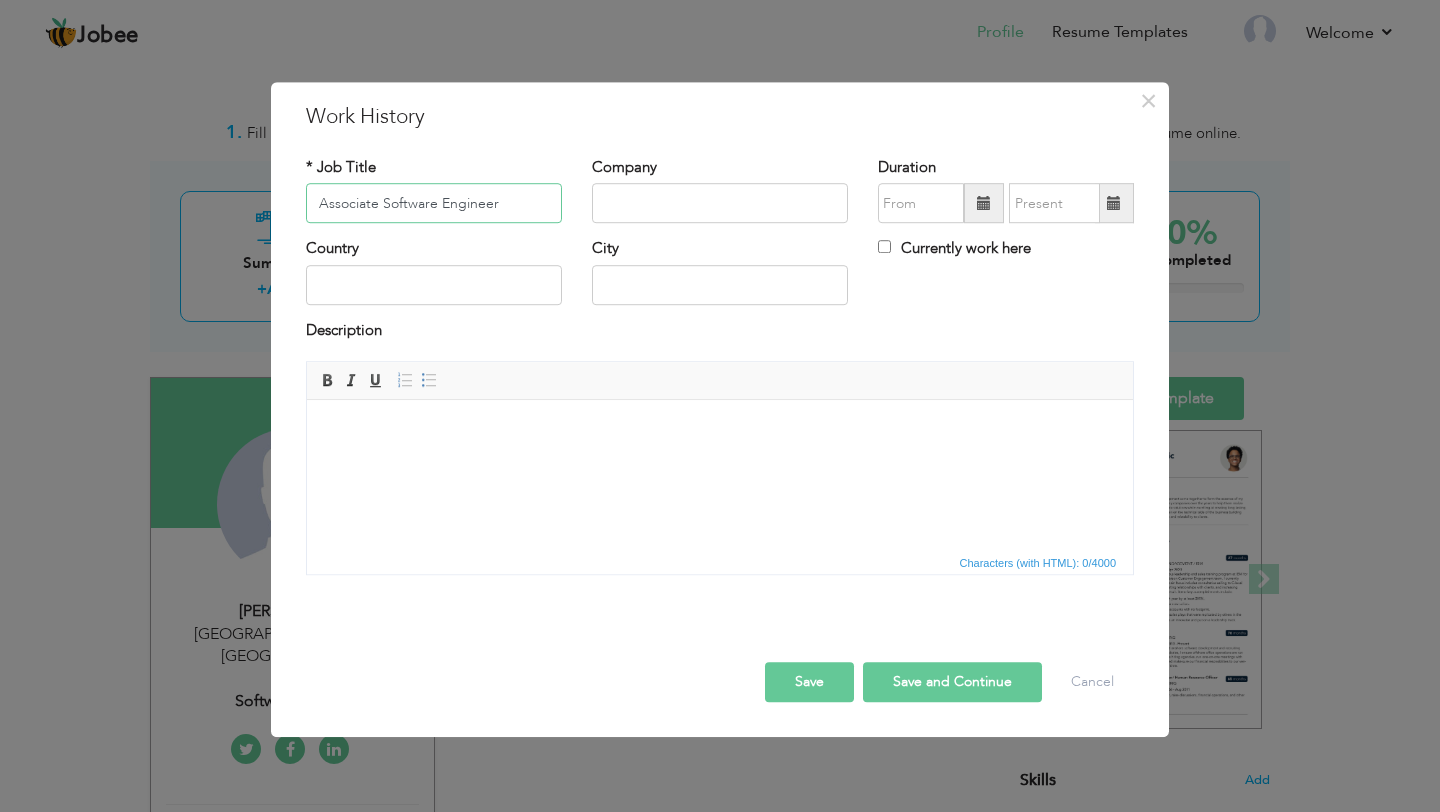 type on "Associate Software Engineer" 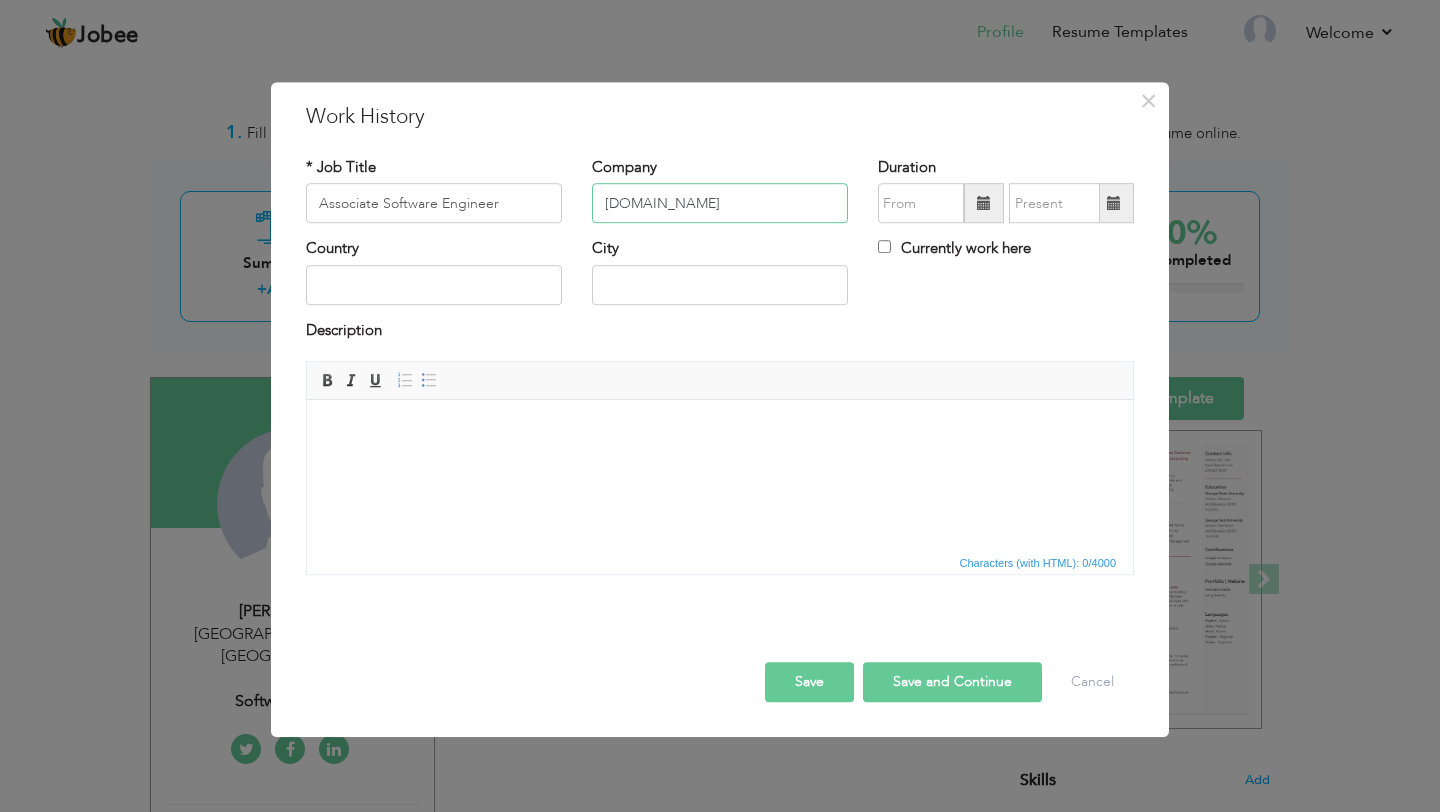 type on "[DOMAIN_NAME]" 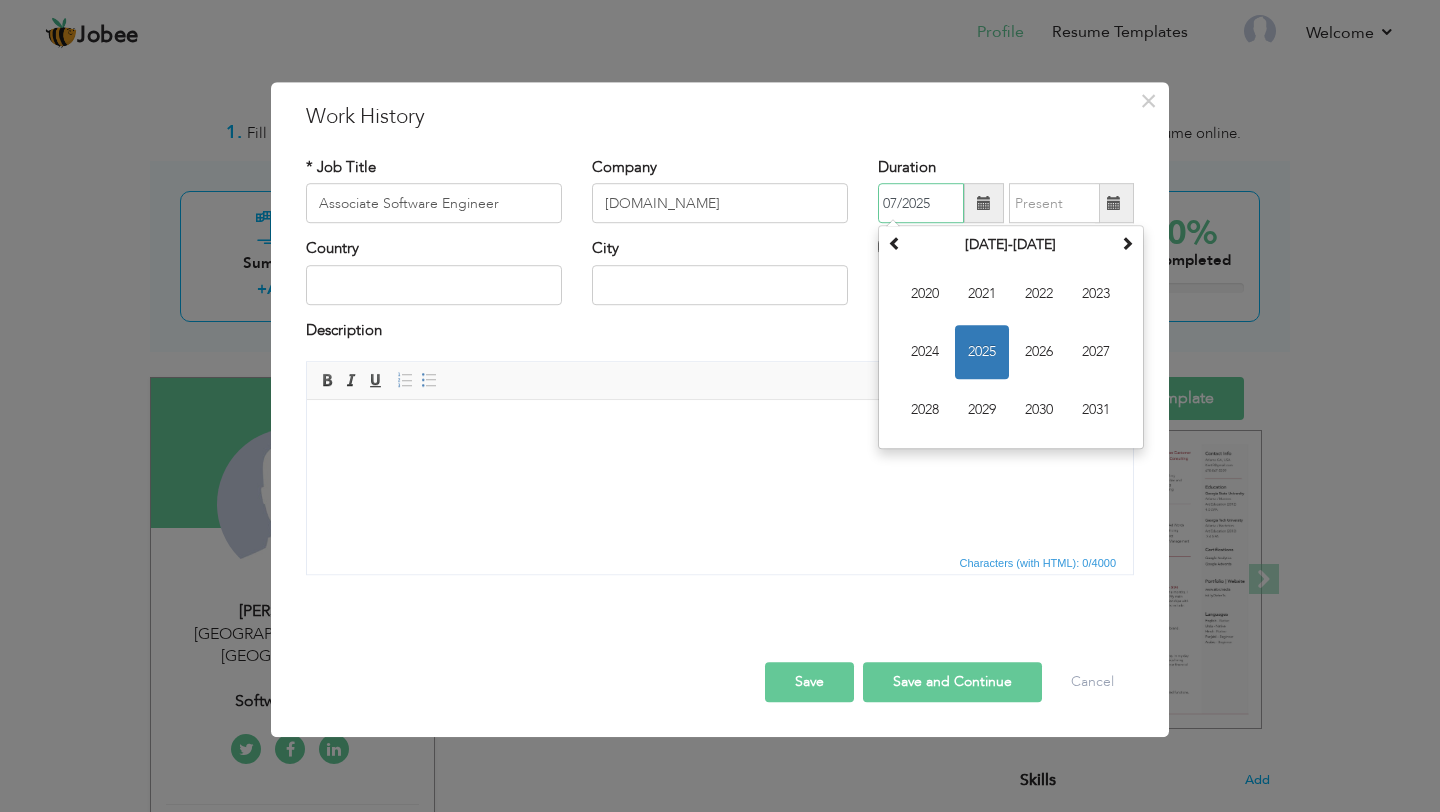 click on "07/2025" at bounding box center (921, 204) 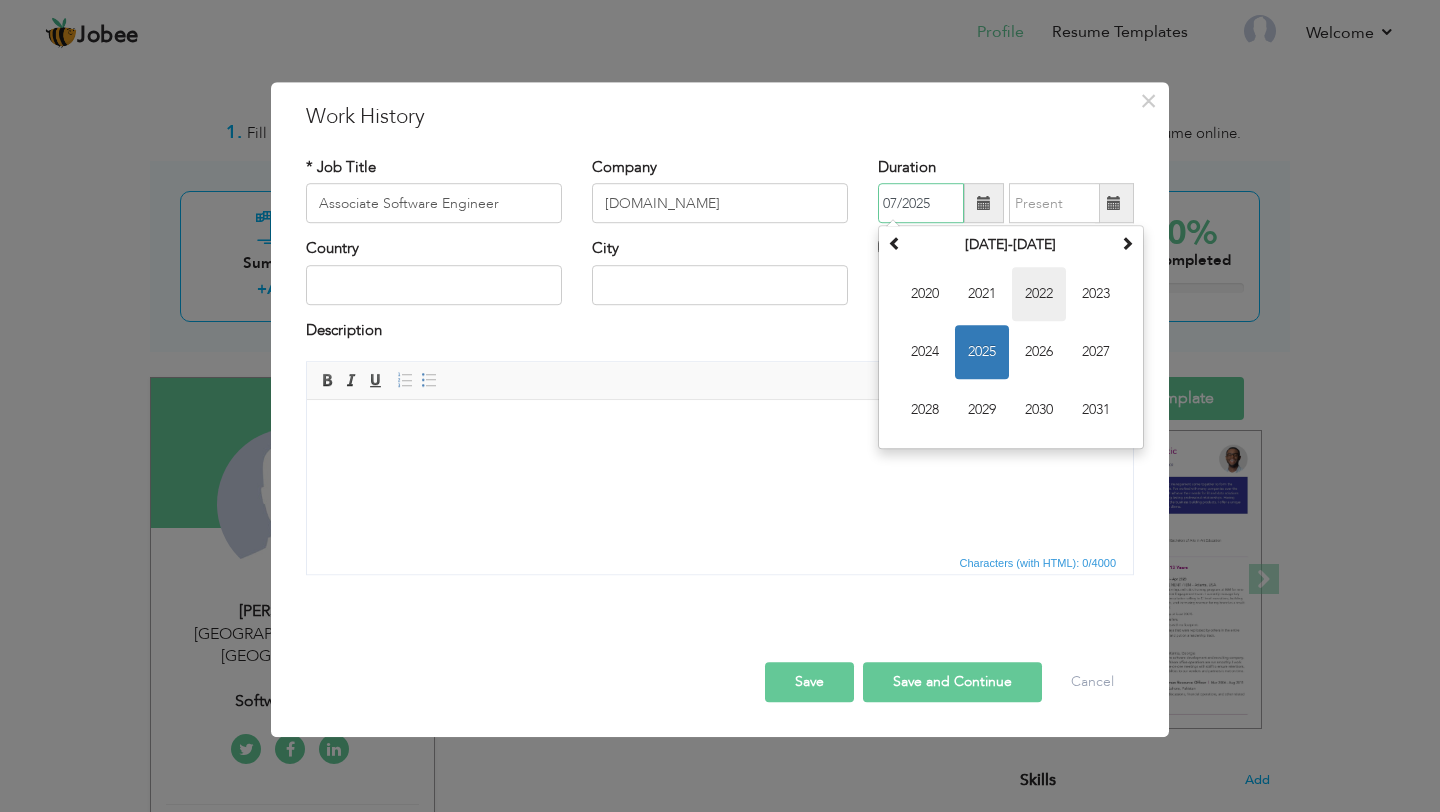 click on "2022" at bounding box center (1039, 295) 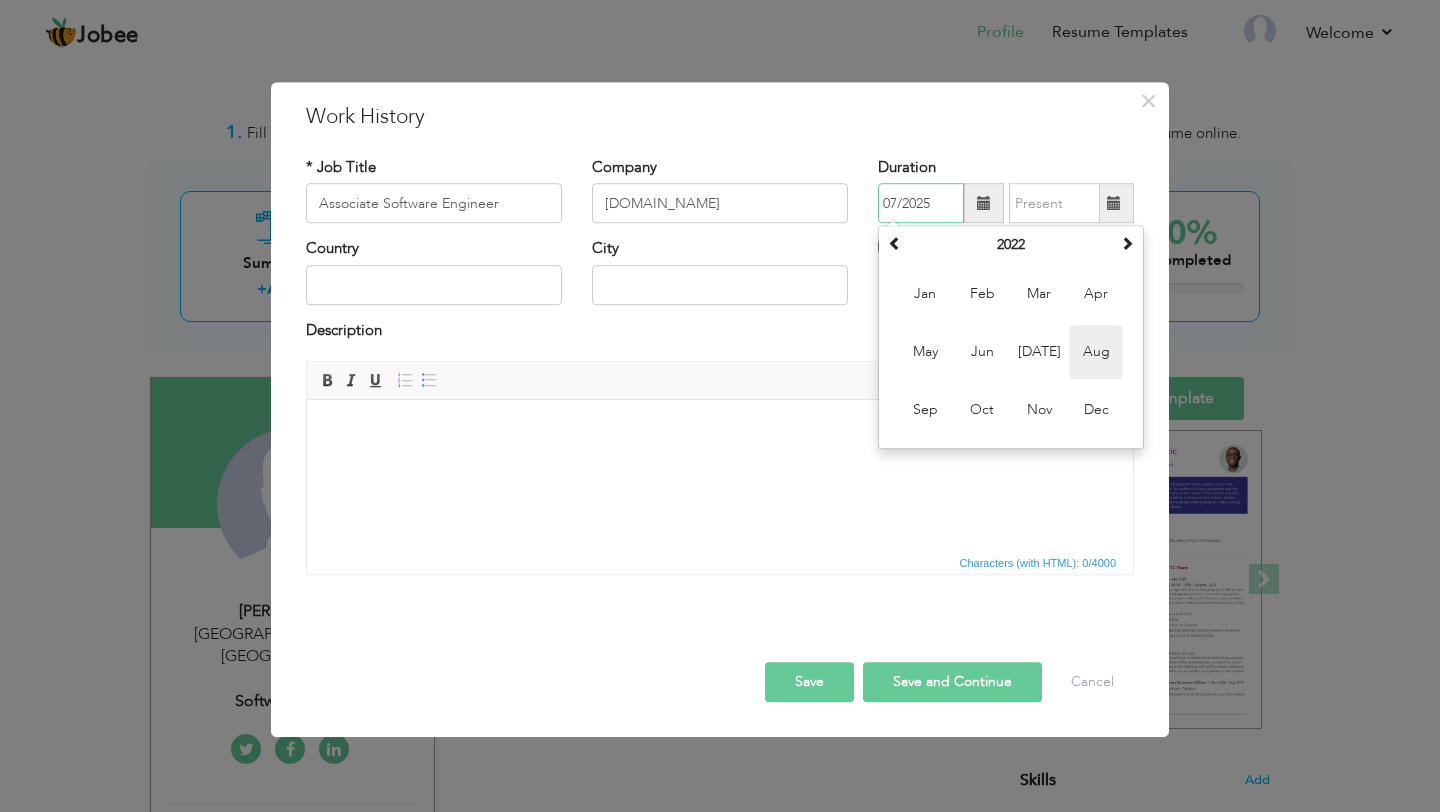 click on "Aug" at bounding box center [1096, 353] 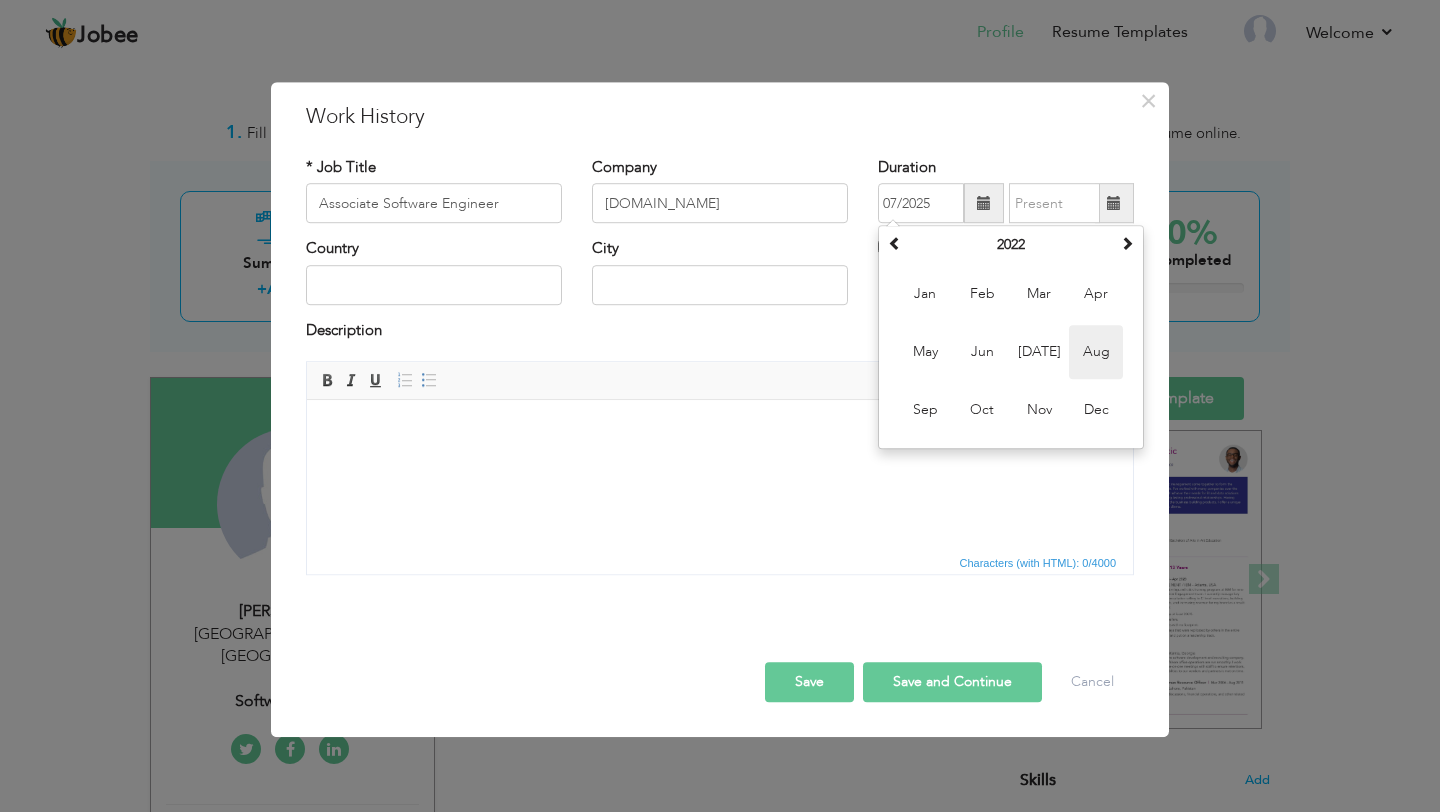 type on "08/2022" 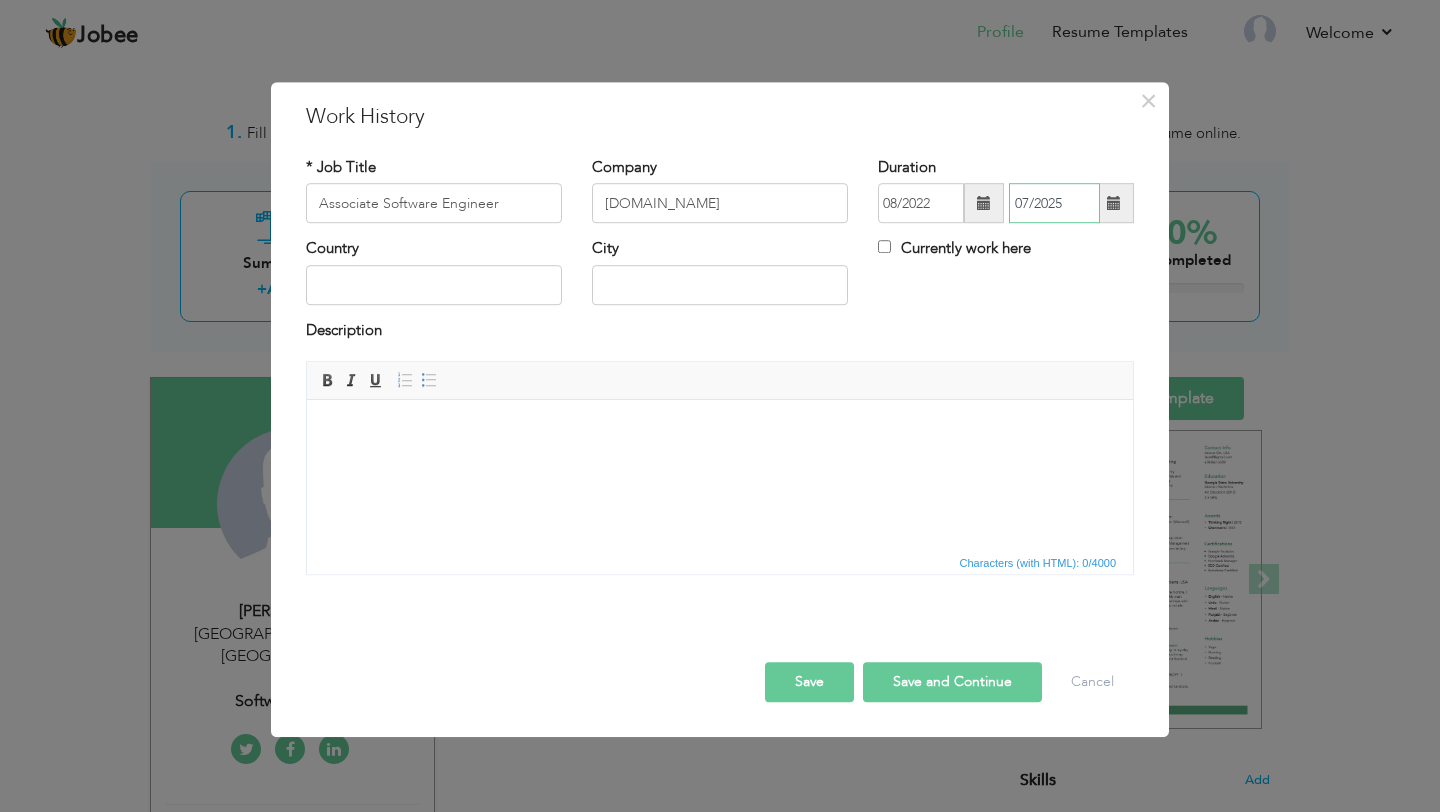 click on "07/2025" at bounding box center (1054, 204) 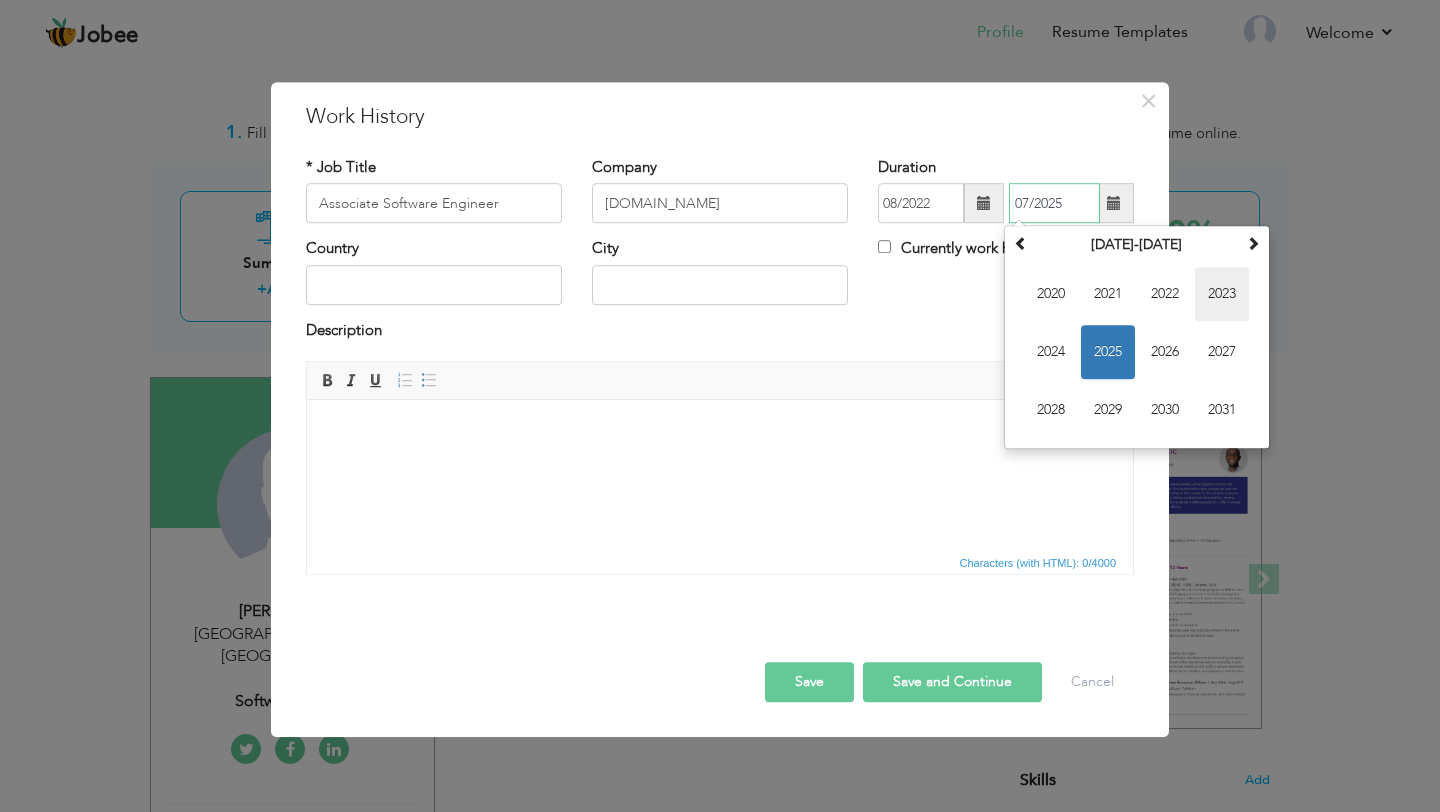 click on "2023" at bounding box center [1222, 295] 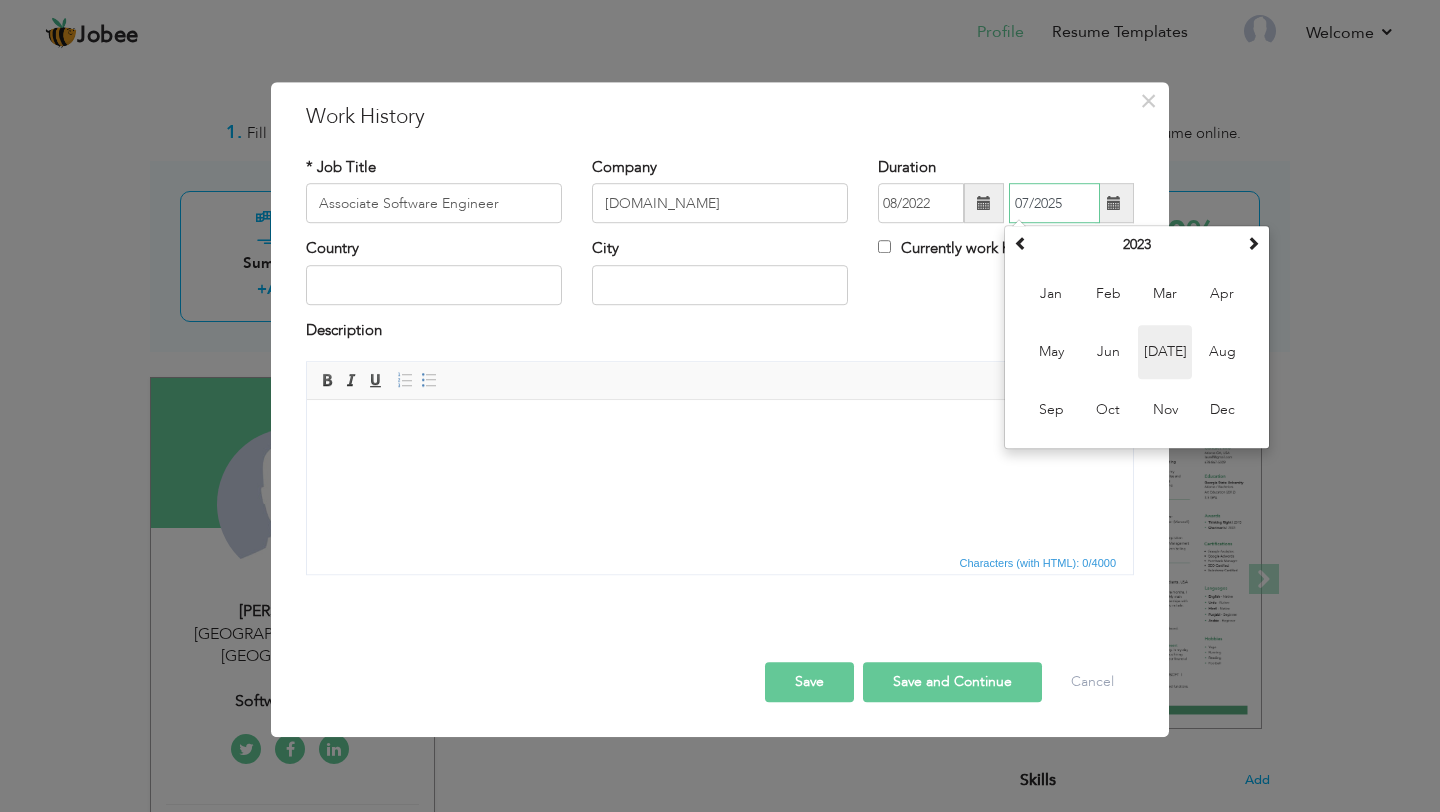click on "[DATE]" at bounding box center [1165, 353] 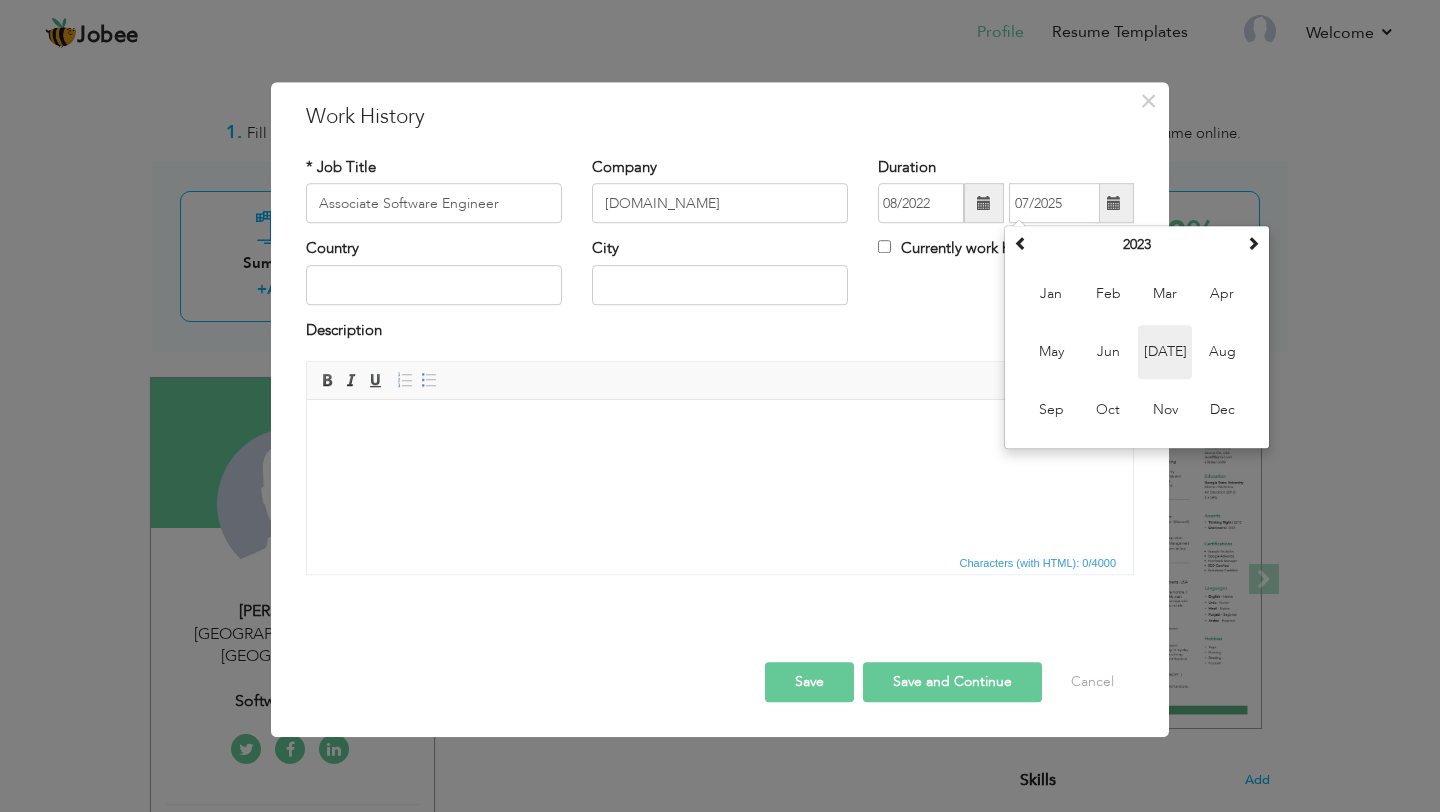 type on "07/2023" 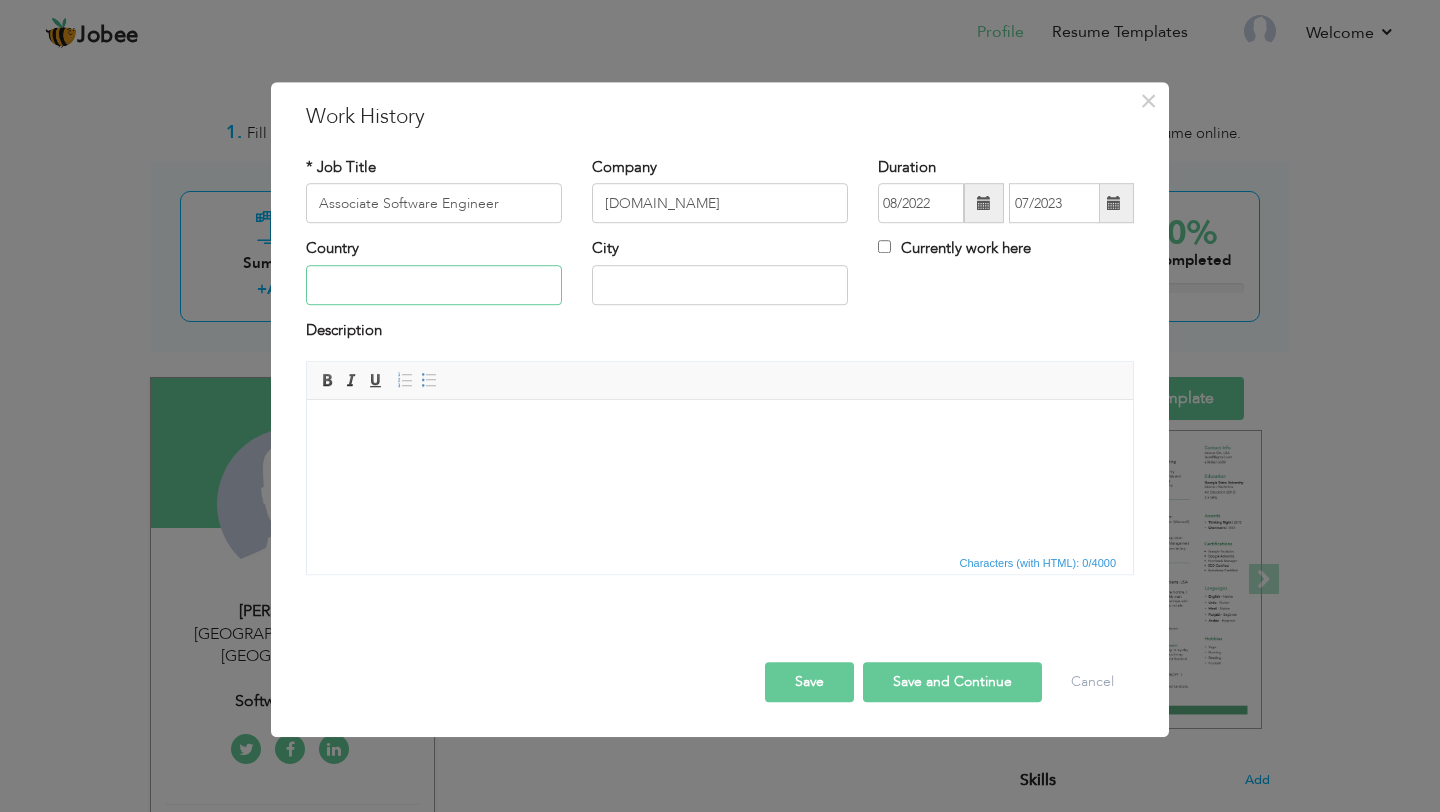 click at bounding box center [434, 285] 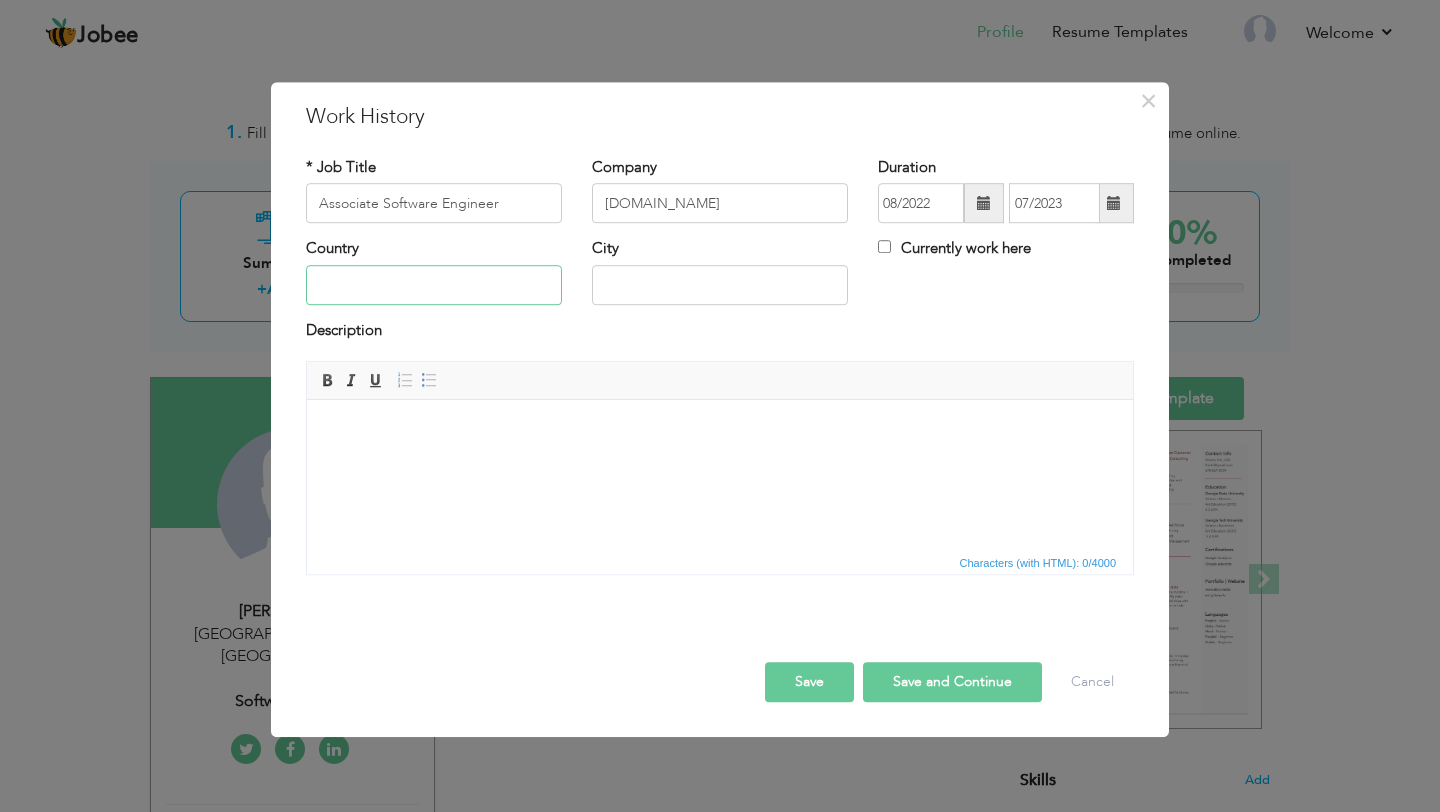 click at bounding box center [434, 285] 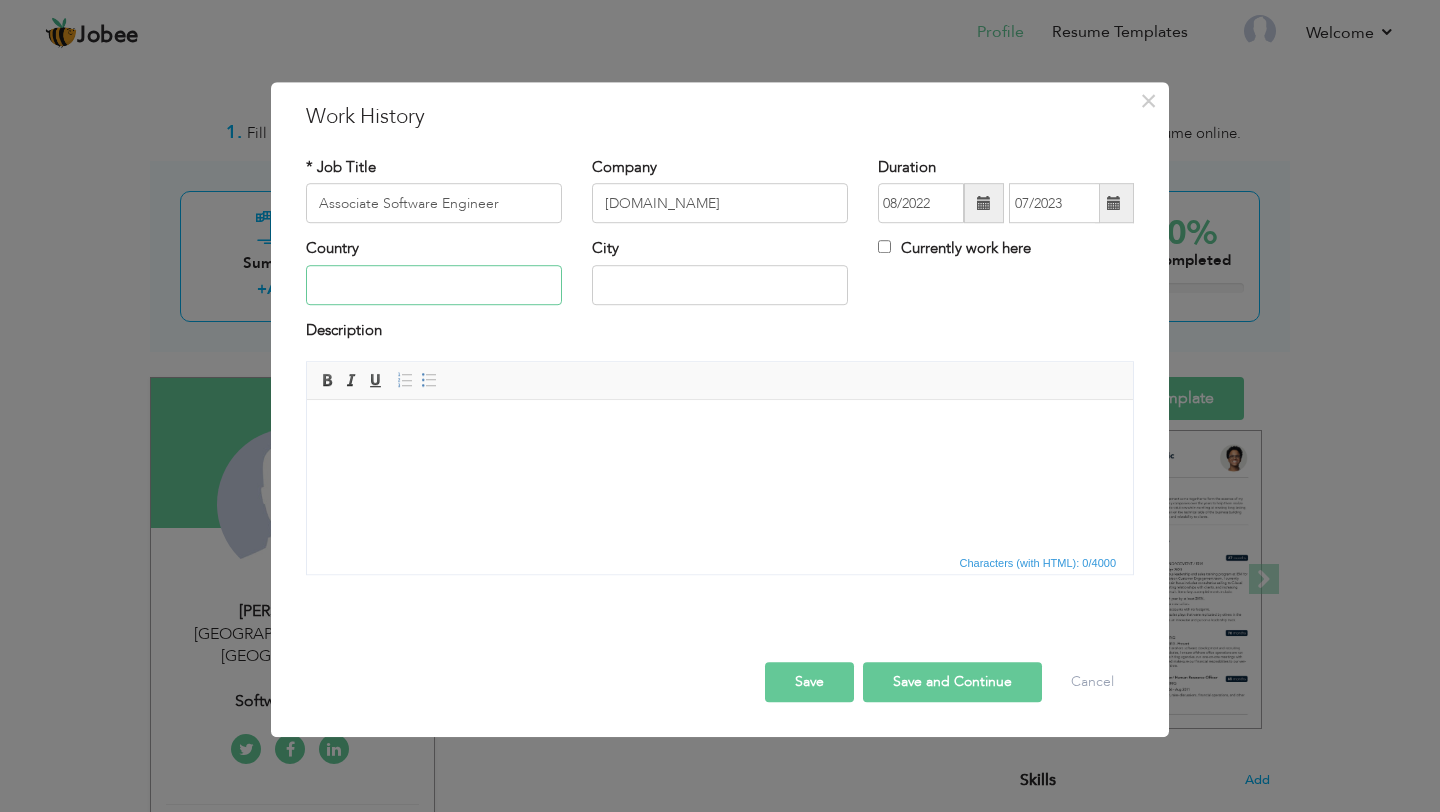 click at bounding box center [434, 285] 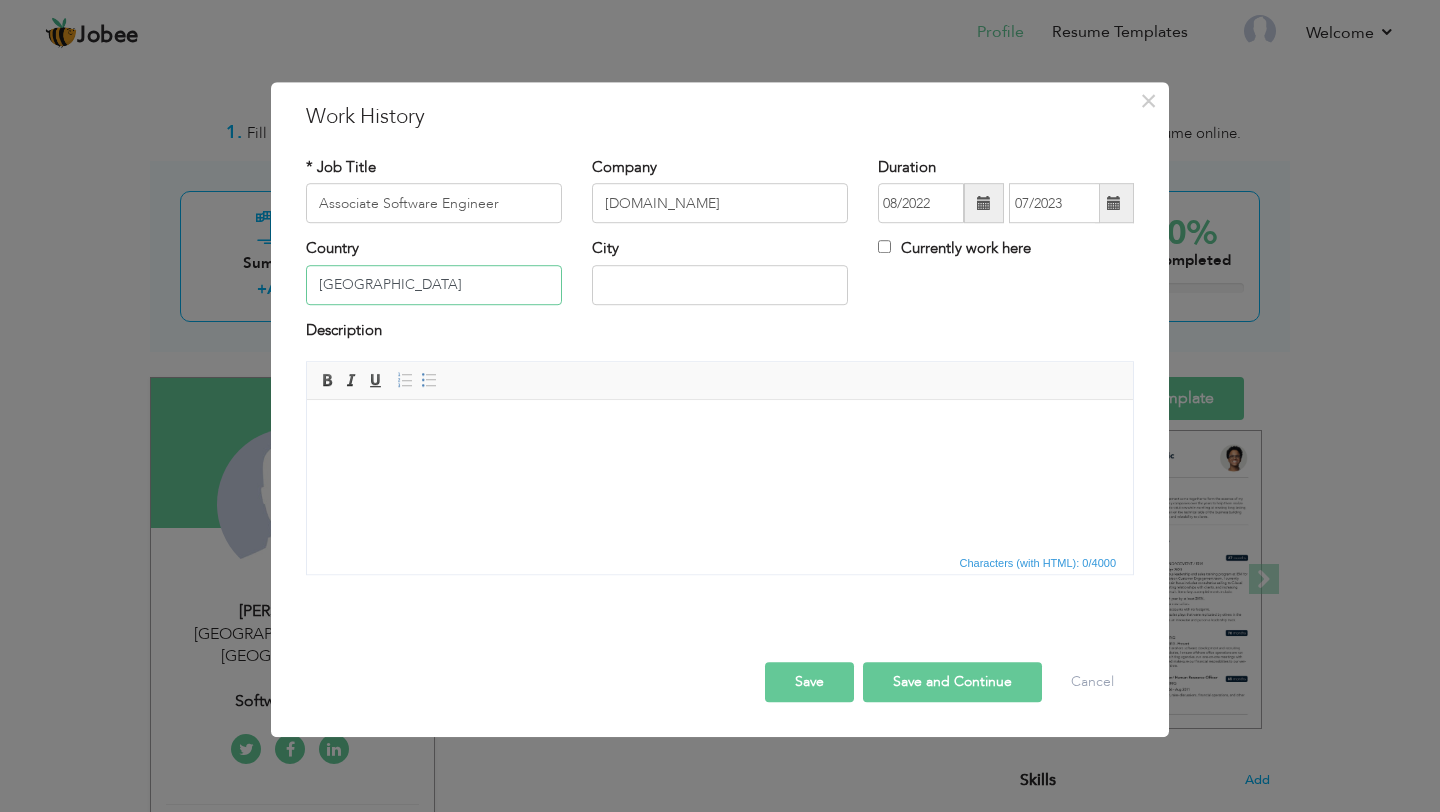 type on "[GEOGRAPHIC_DATA]" 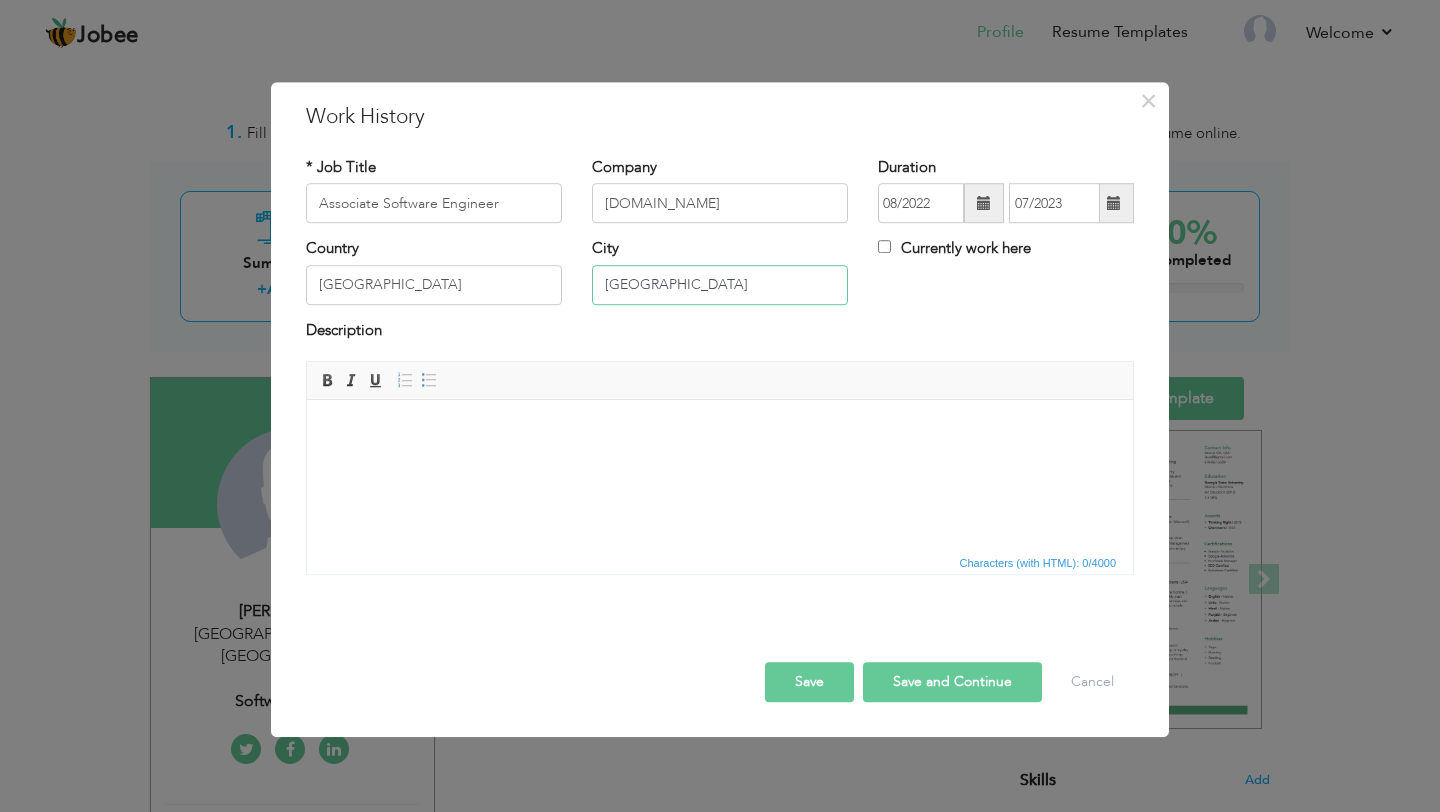 type on "[GEOGRAPHIC_DATA]" 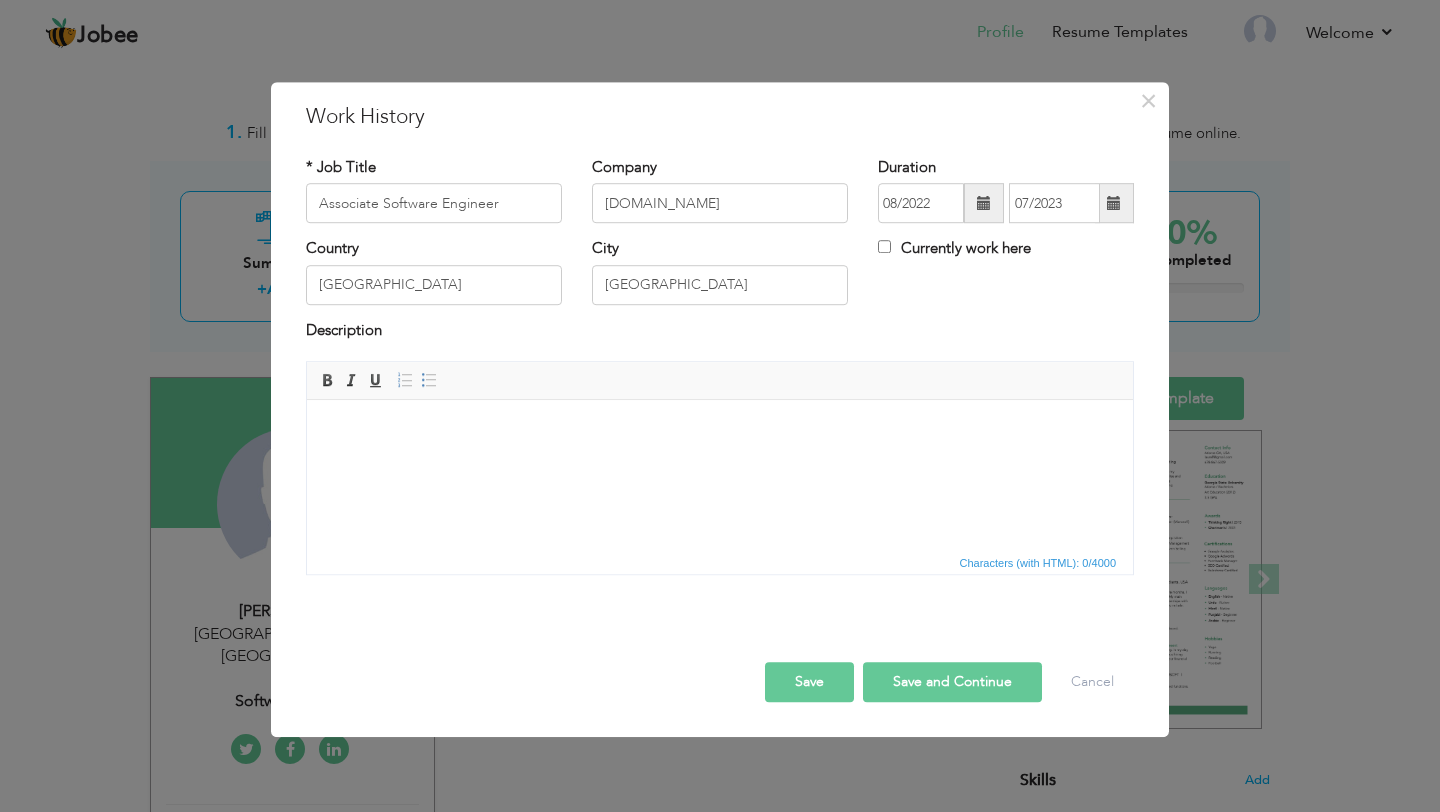 click at bounding box center [720, 430] 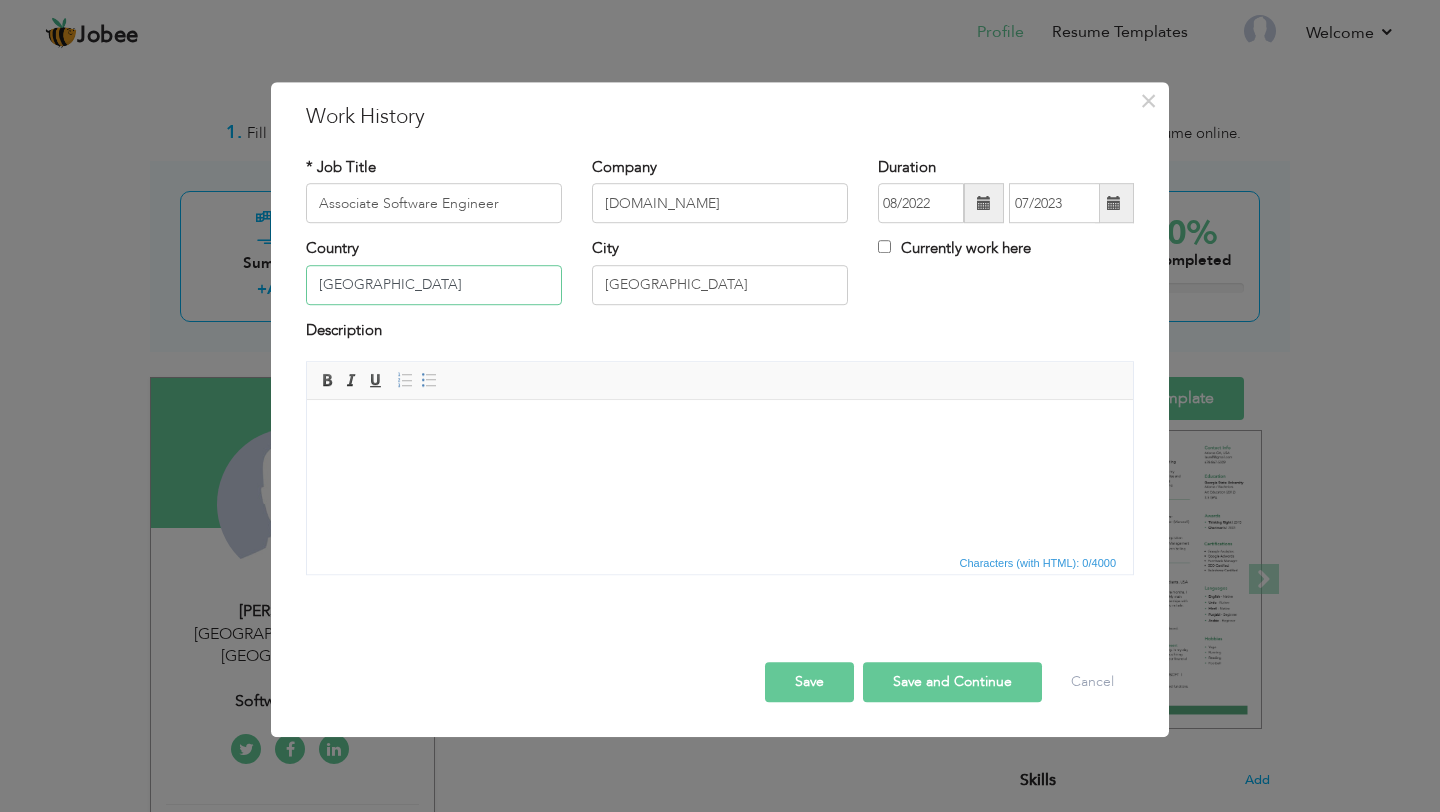 click on "[GEOGRAPHIC_DATA]" at bounding box center [434, 285] 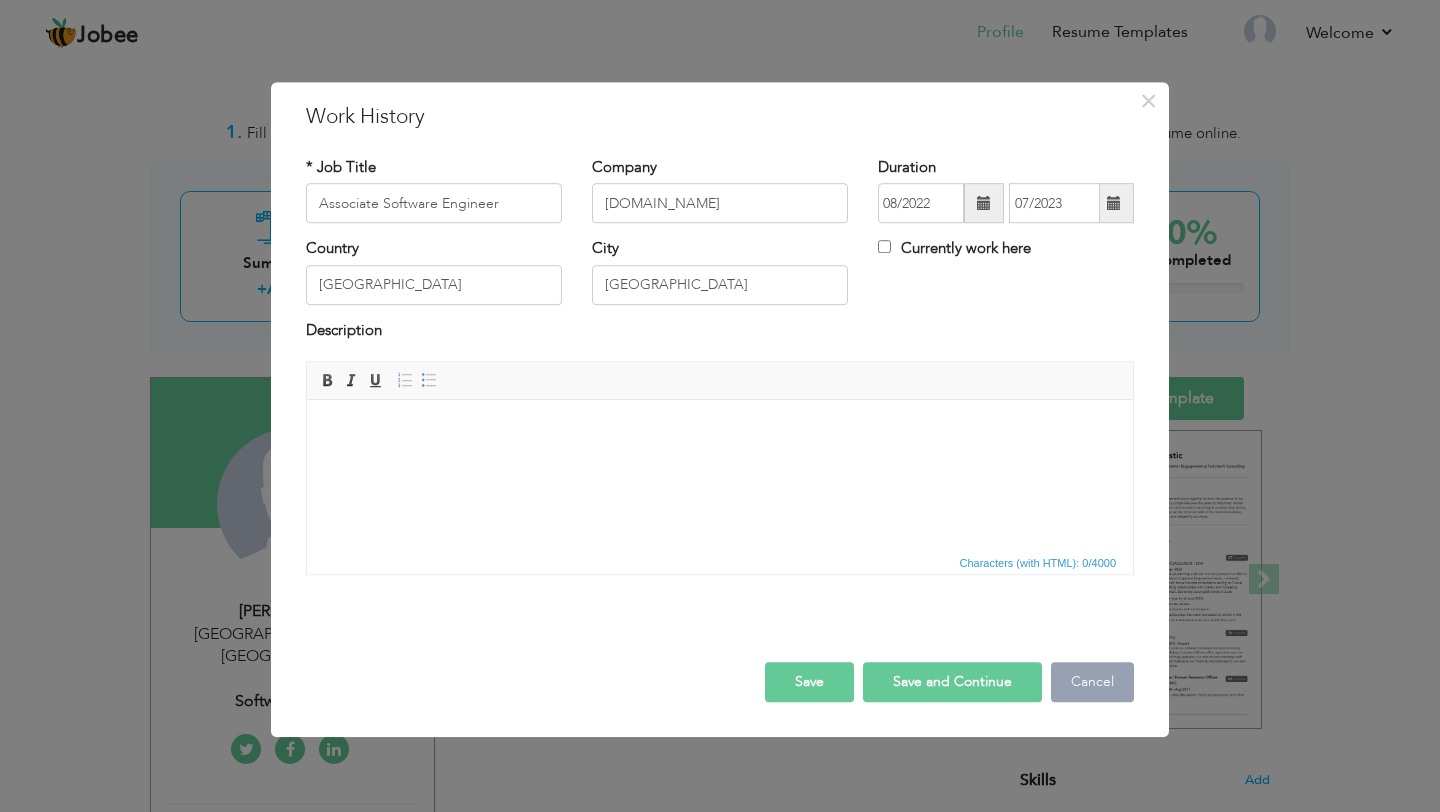 click on "Cancel" at bounding box center (1092, 682) 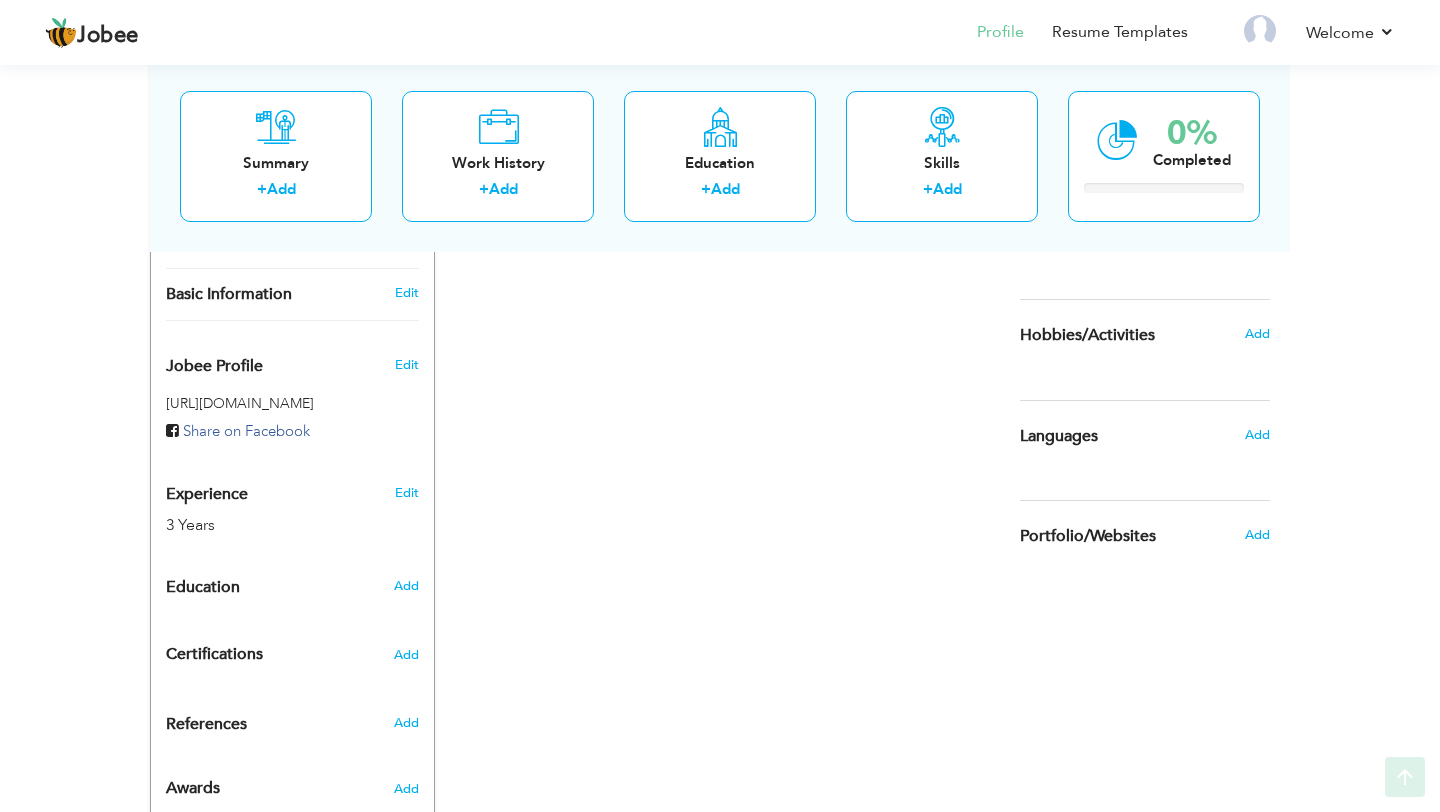 scroll, scrollTop: 578, scrollLeft: 0, axis: vertical 